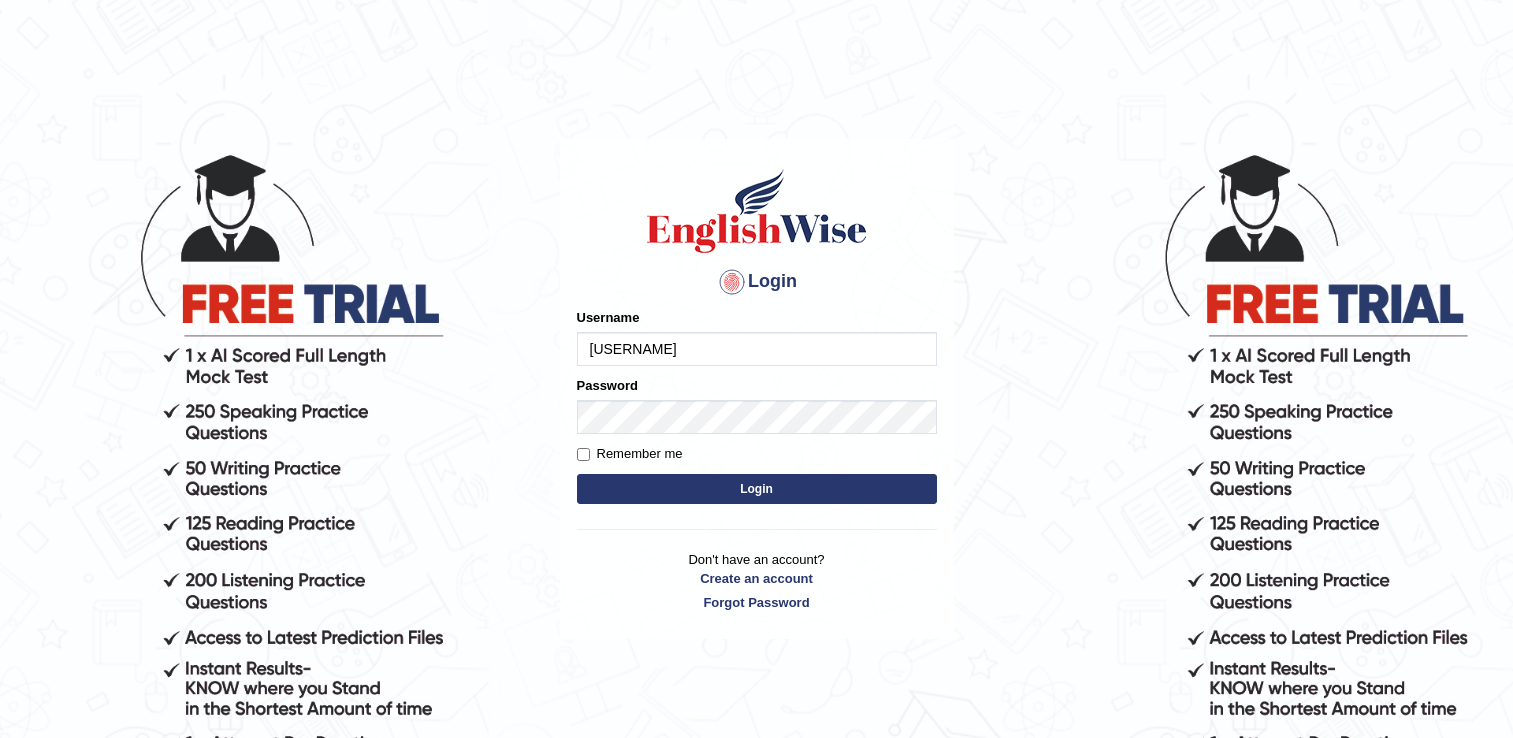 scroll, scrollTop: 0, scrollLeft: 0, axis: both 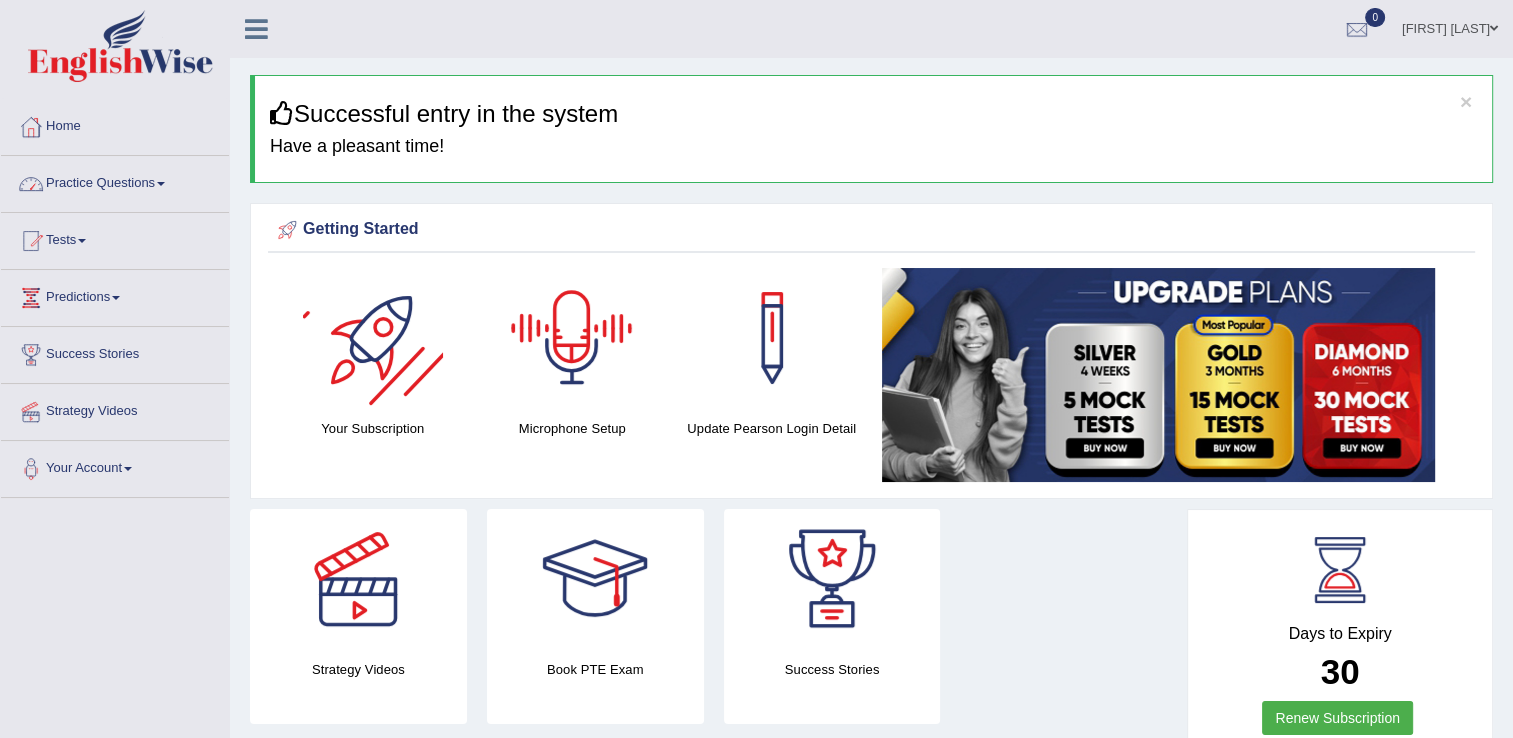 click on "Practice Questions" at bounding box center [115, 181] 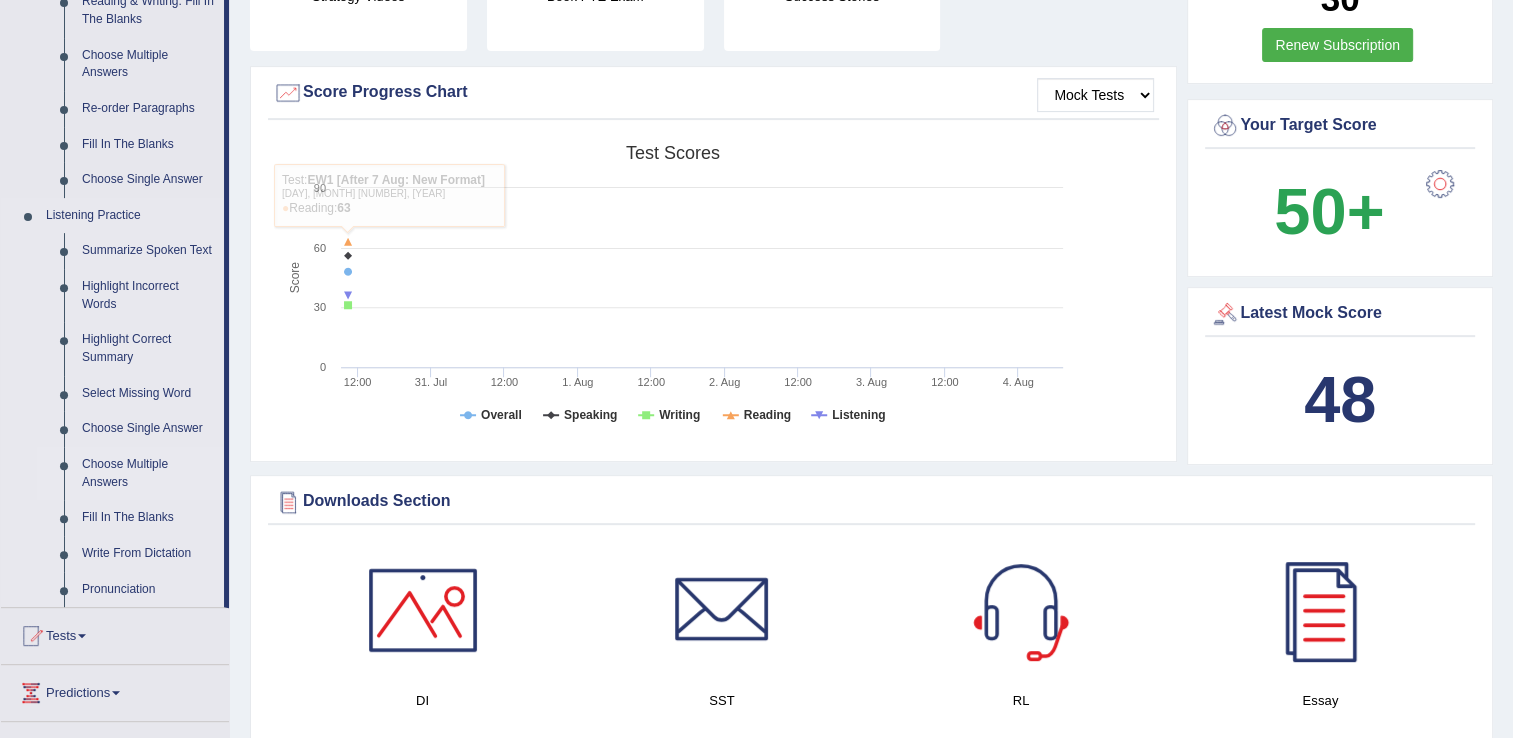 scroll, scrollTop: 700, scrollLeft: 0, axis: vertical 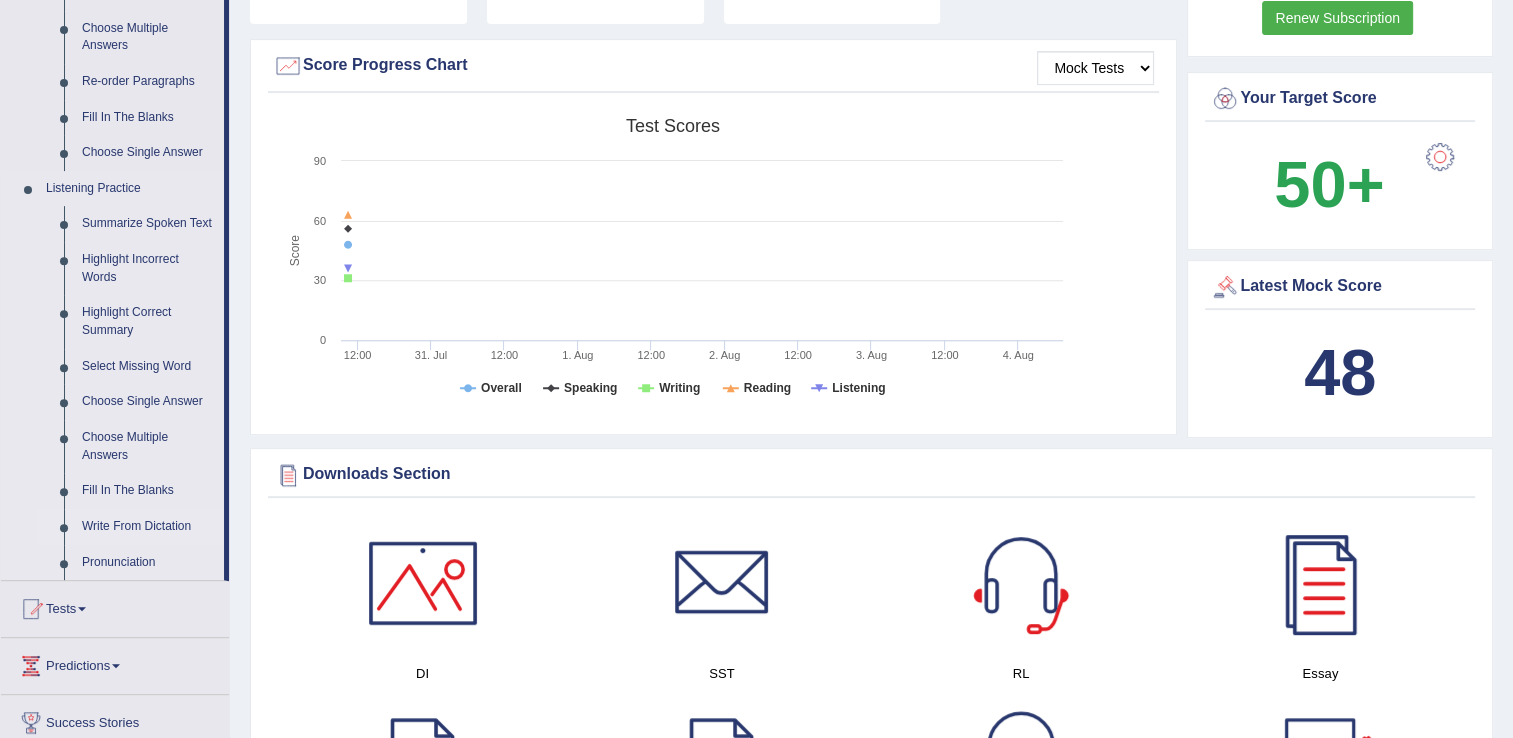 click on "Write From Dictation" at bounding box center (148, 527) 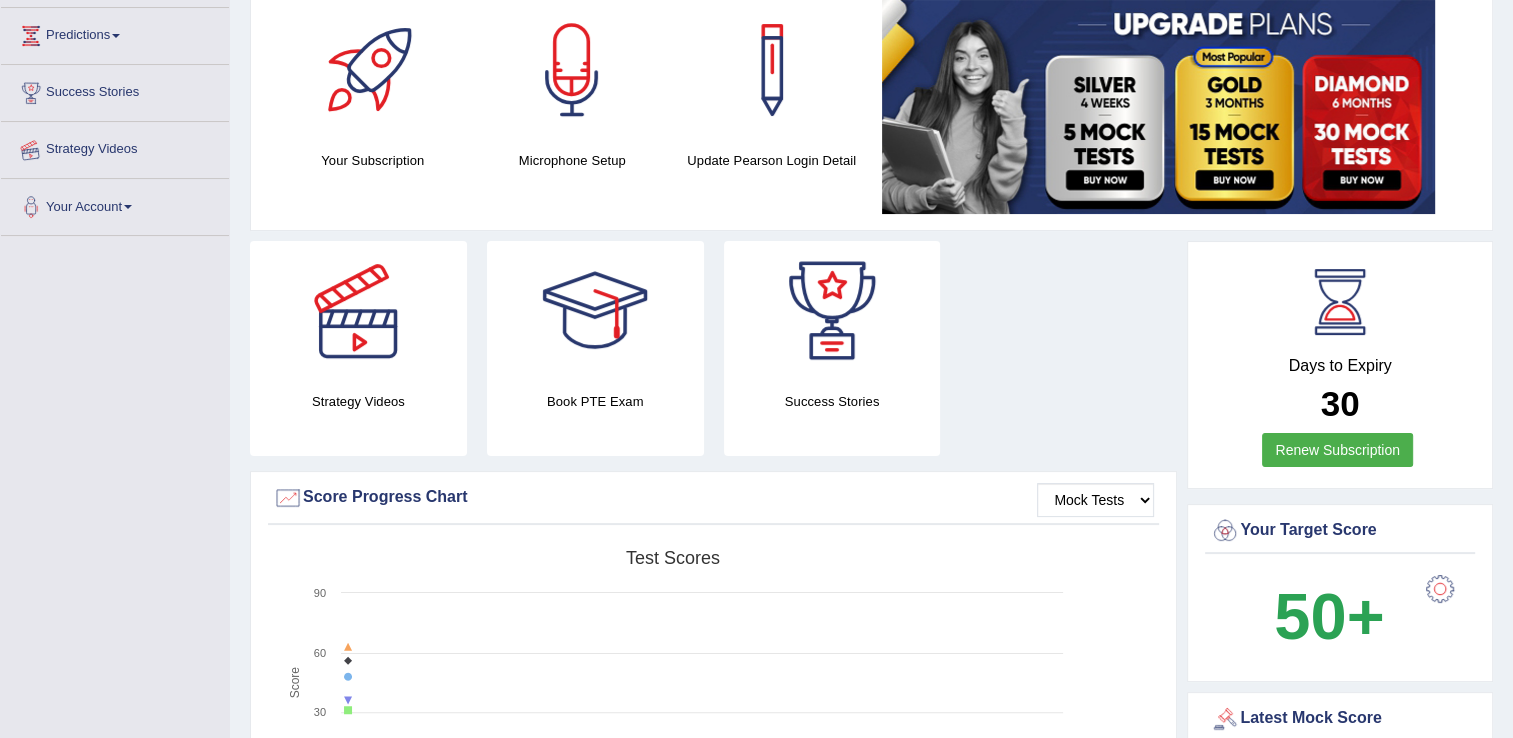 scroll, scrollTop: 226, scrollLeft: 0, axis: vertical 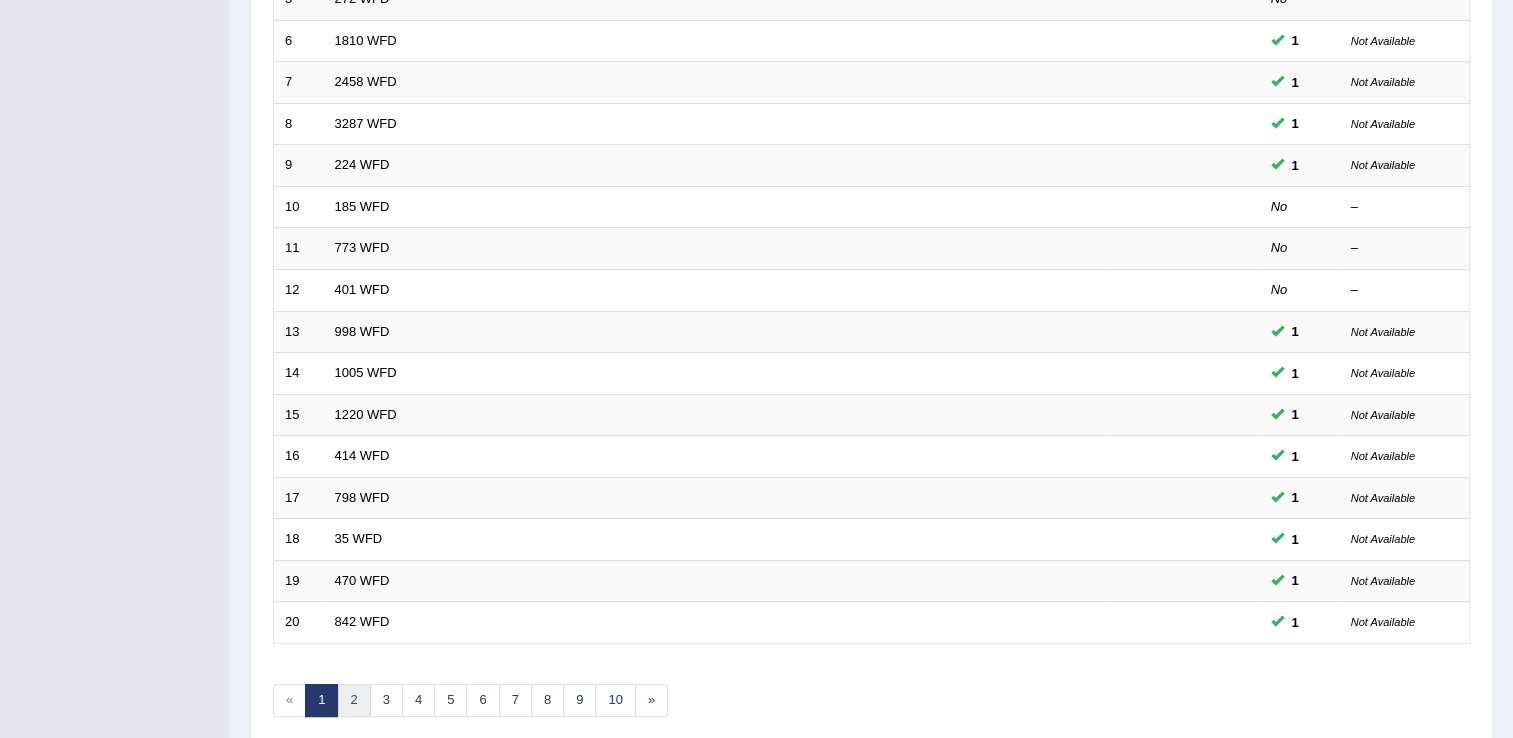 click on "2" at bounding box center (353, 700) 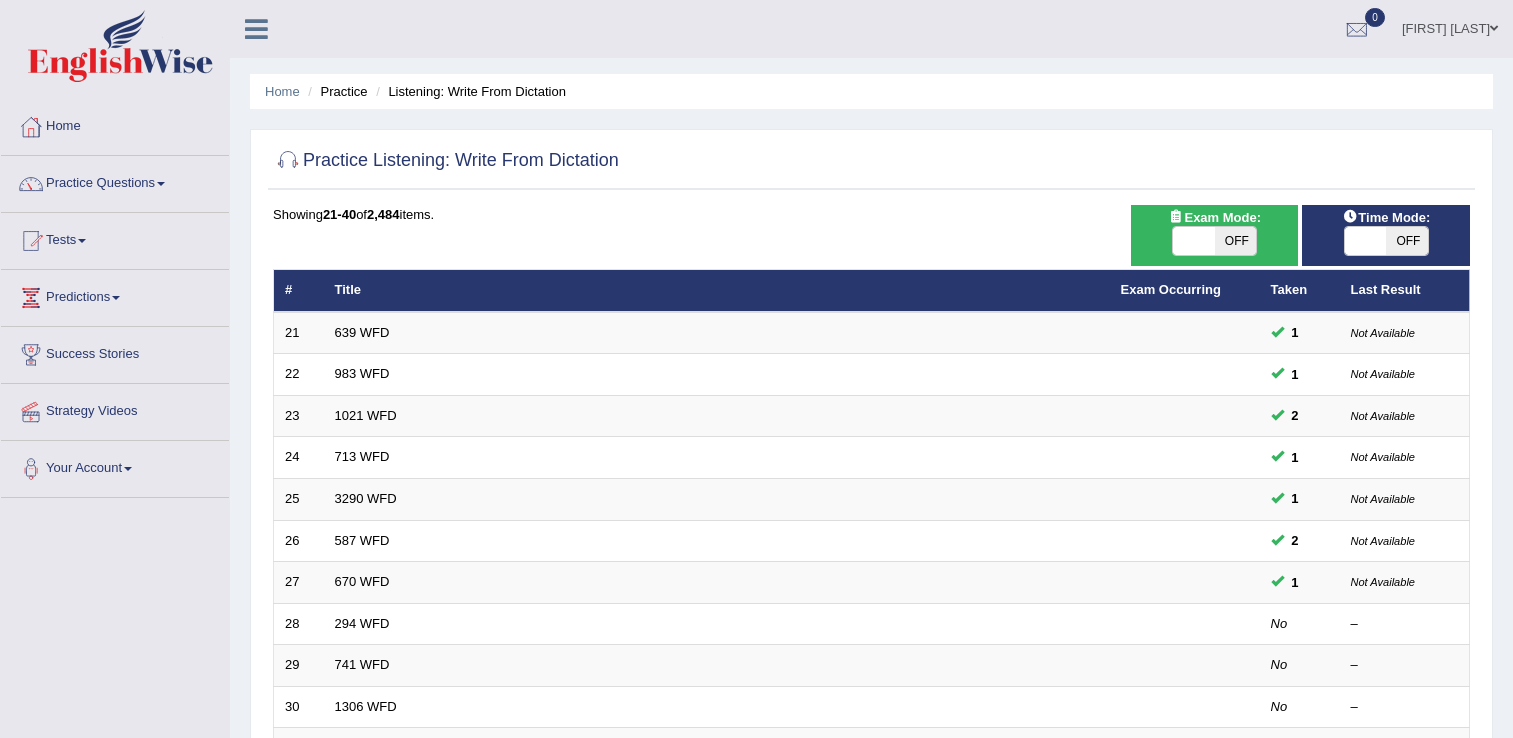 scroll, scrollTop: 140, scrollLeft: 0, axis: vertical 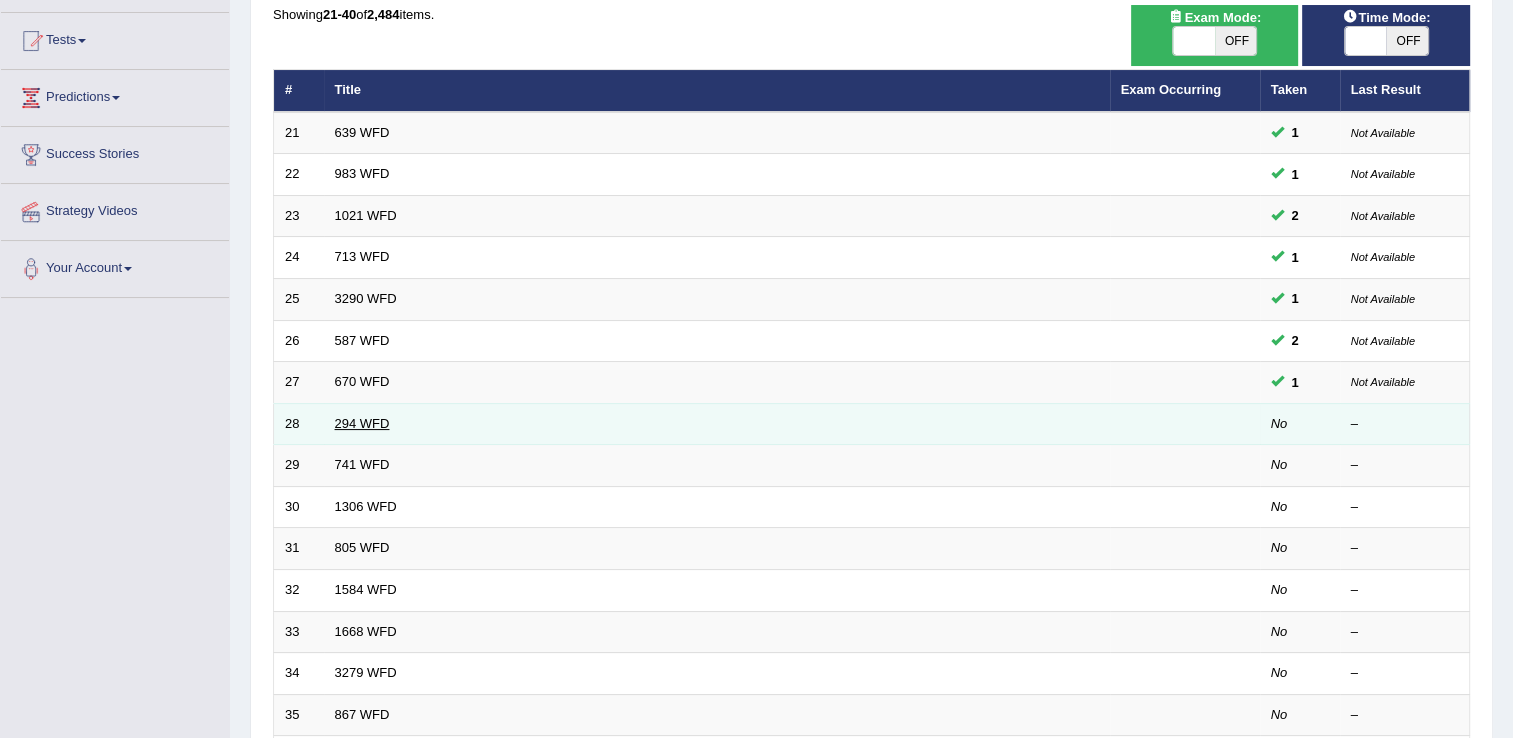 click on "294 WFD" at bounding box center [362, 423] 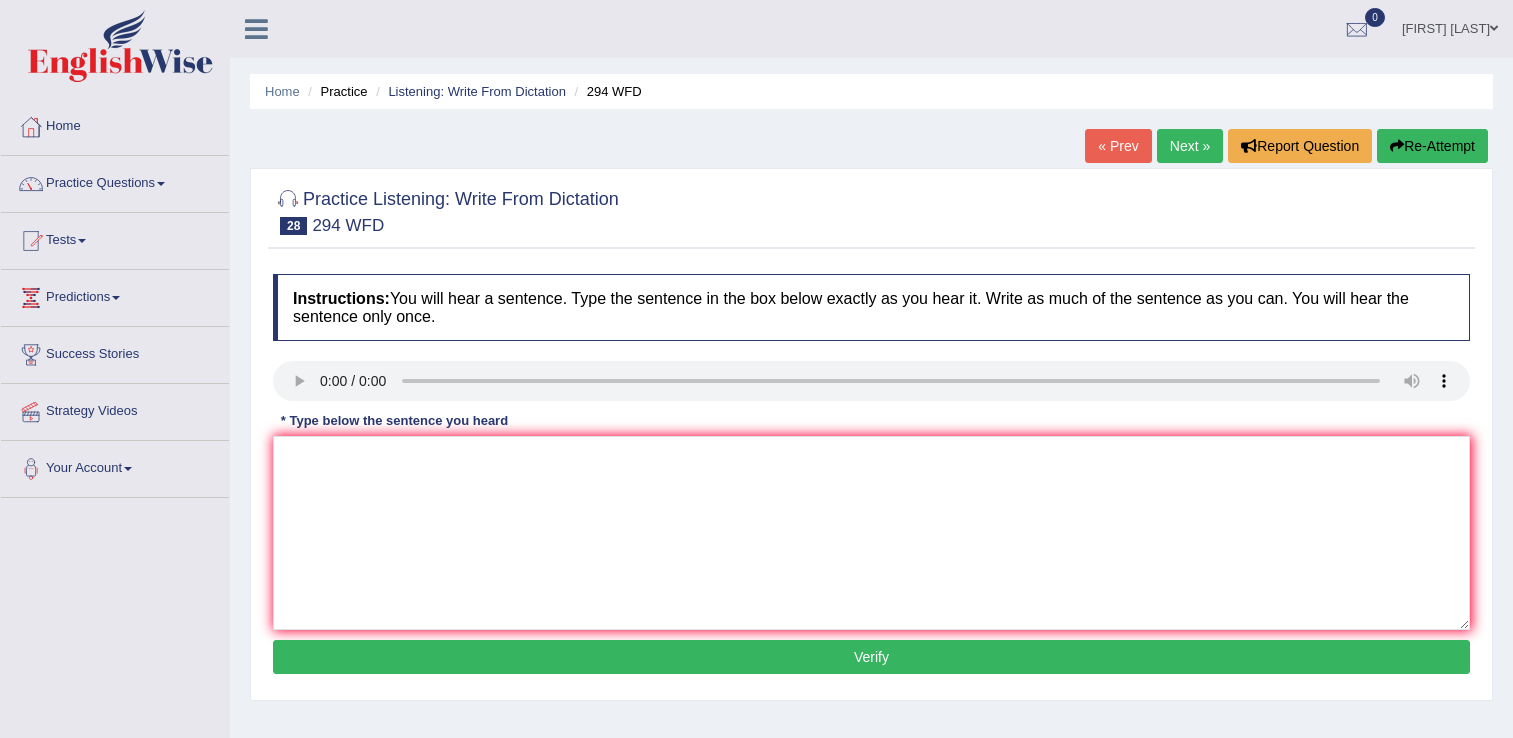 scroll, scrollTop: 0, scrollLeft: 0, axis: both 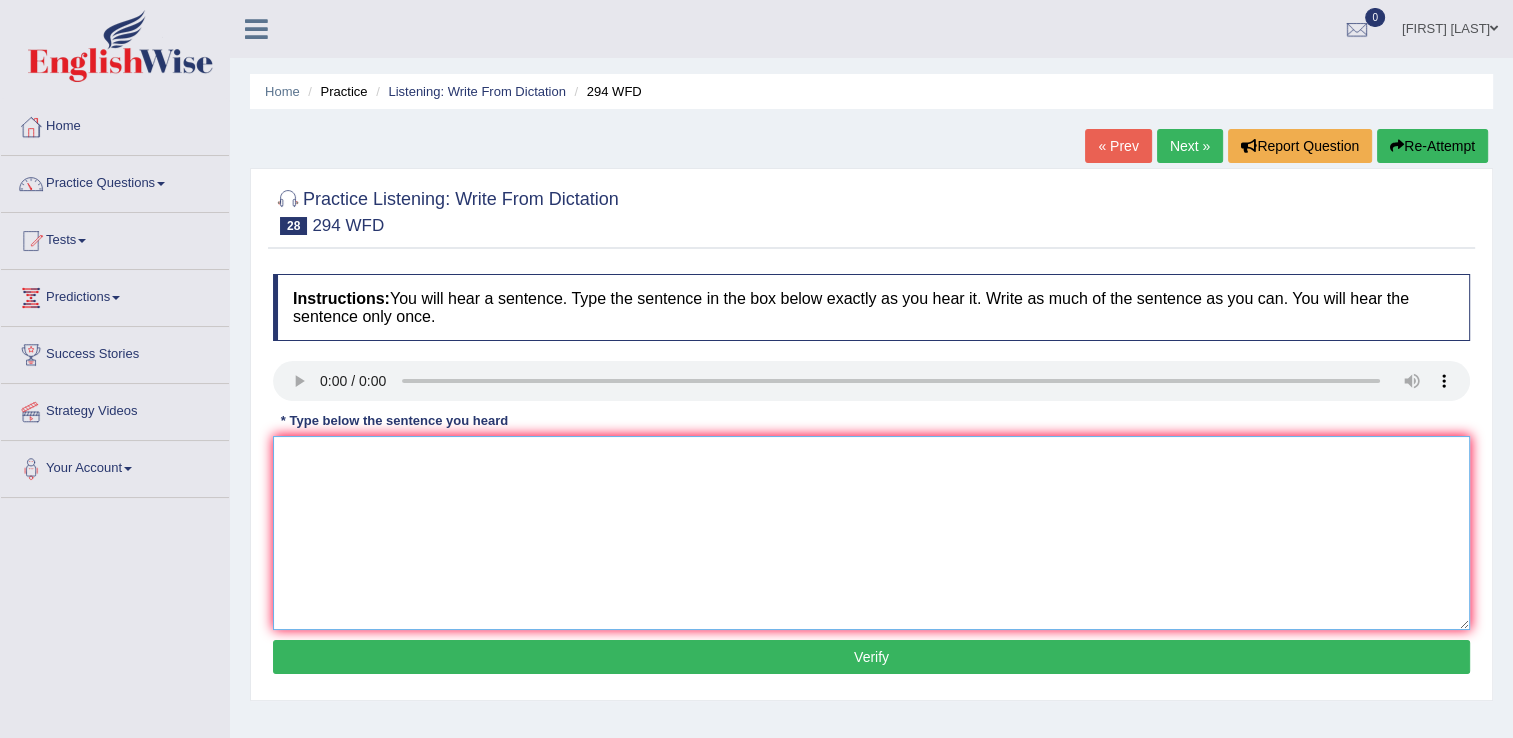 click at bounding box center (871, 533) 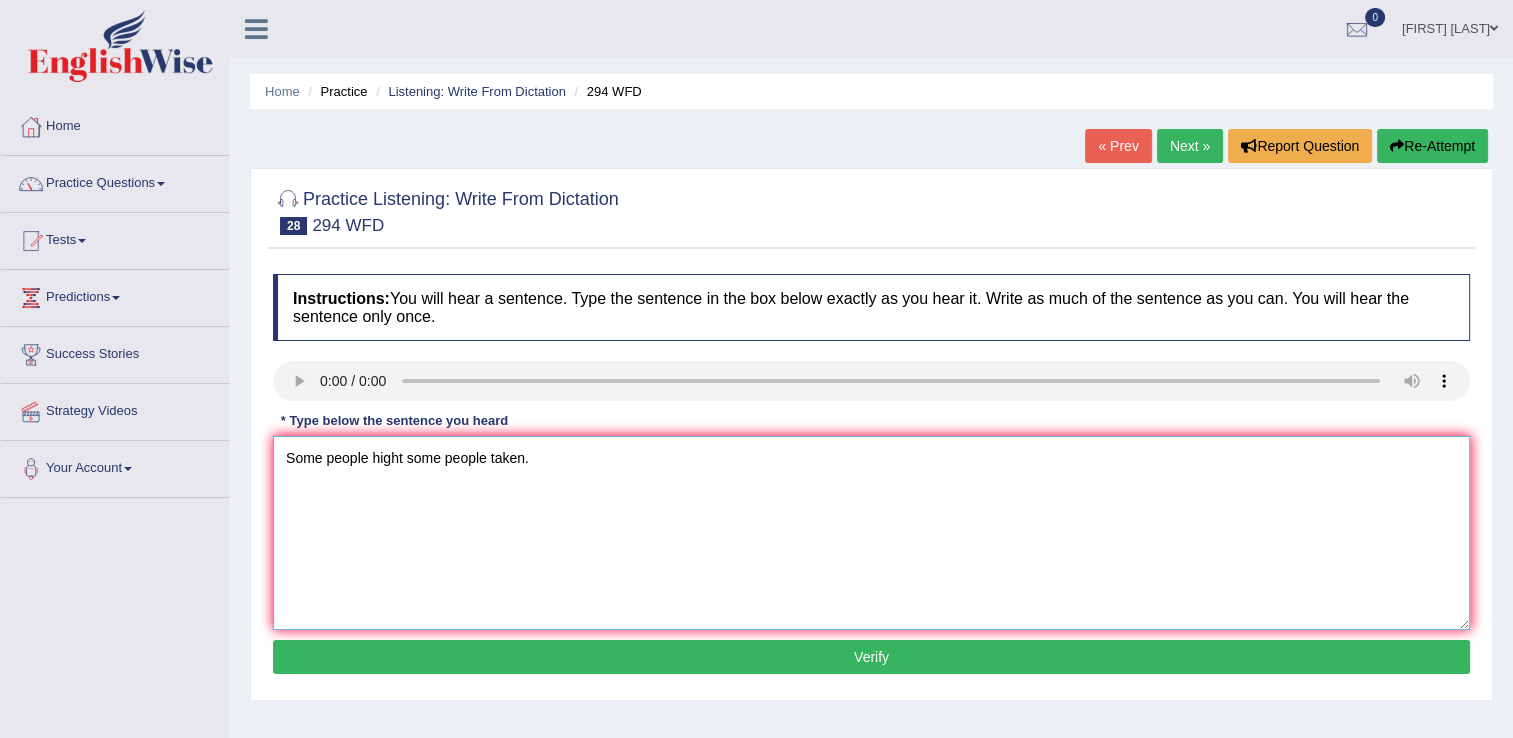 type on "Some people hight some people taken." 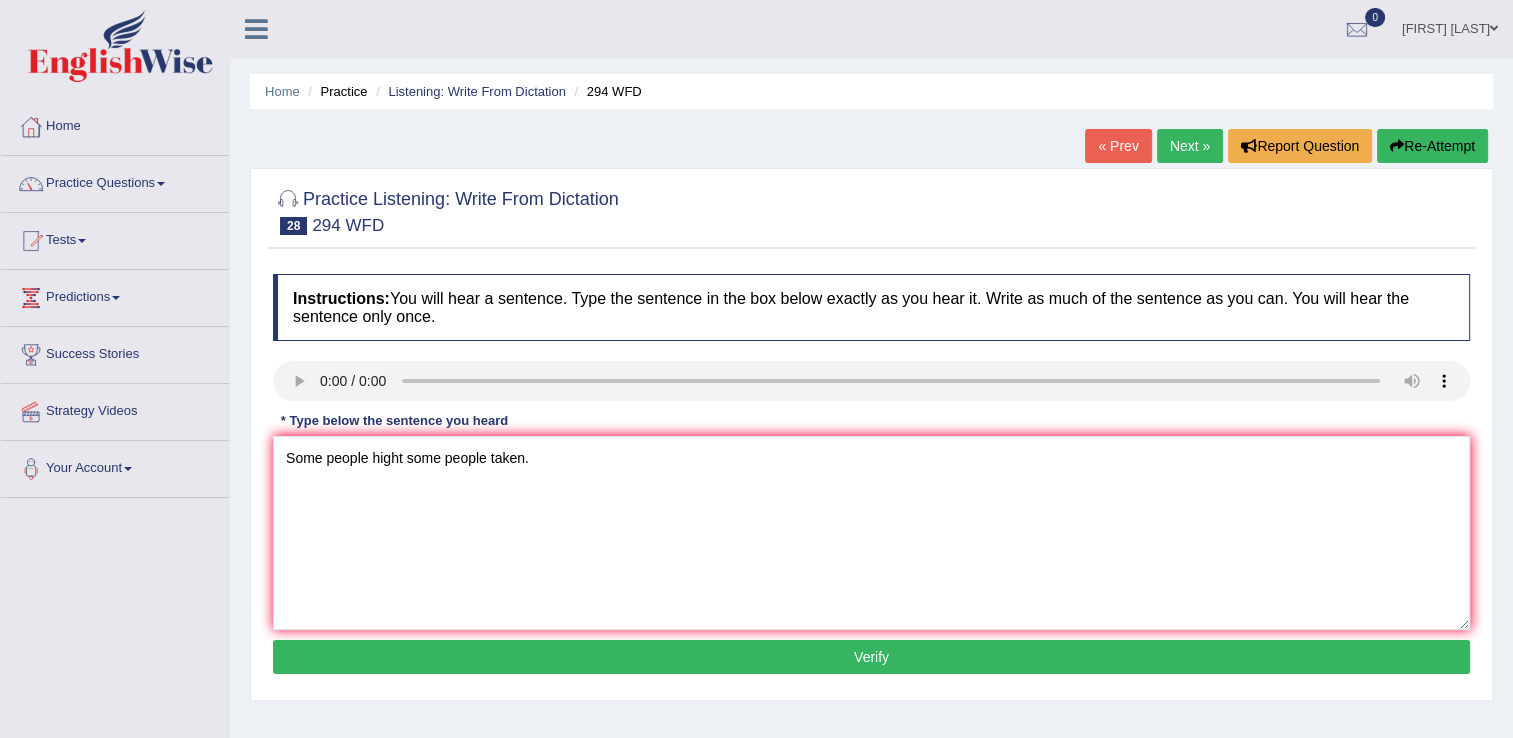 click on "Verify" at bounding box center (871, 657) 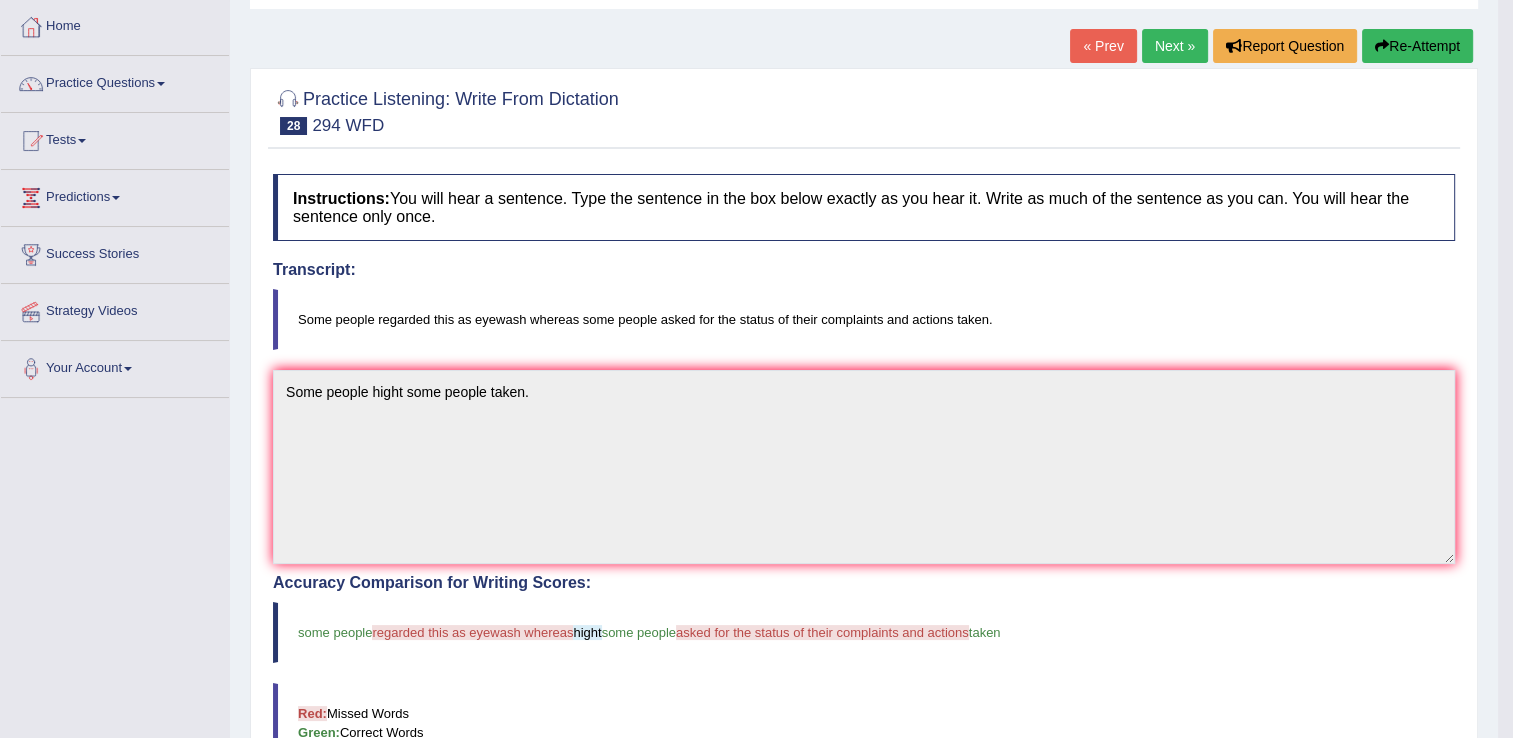 scroll, scrollTop: 100, scrollLeft: 0, axis: vertical 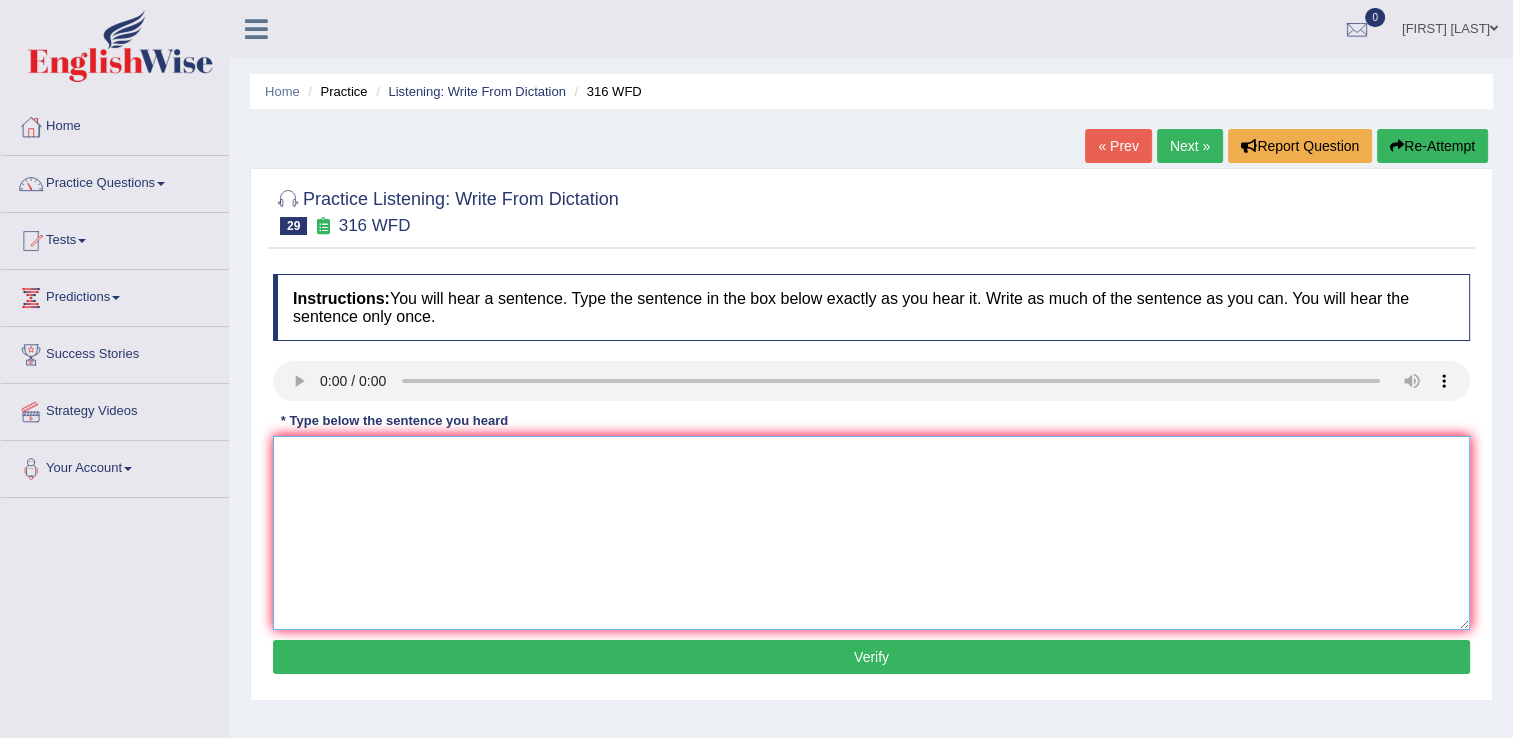 click at bounding box center [871, 533] 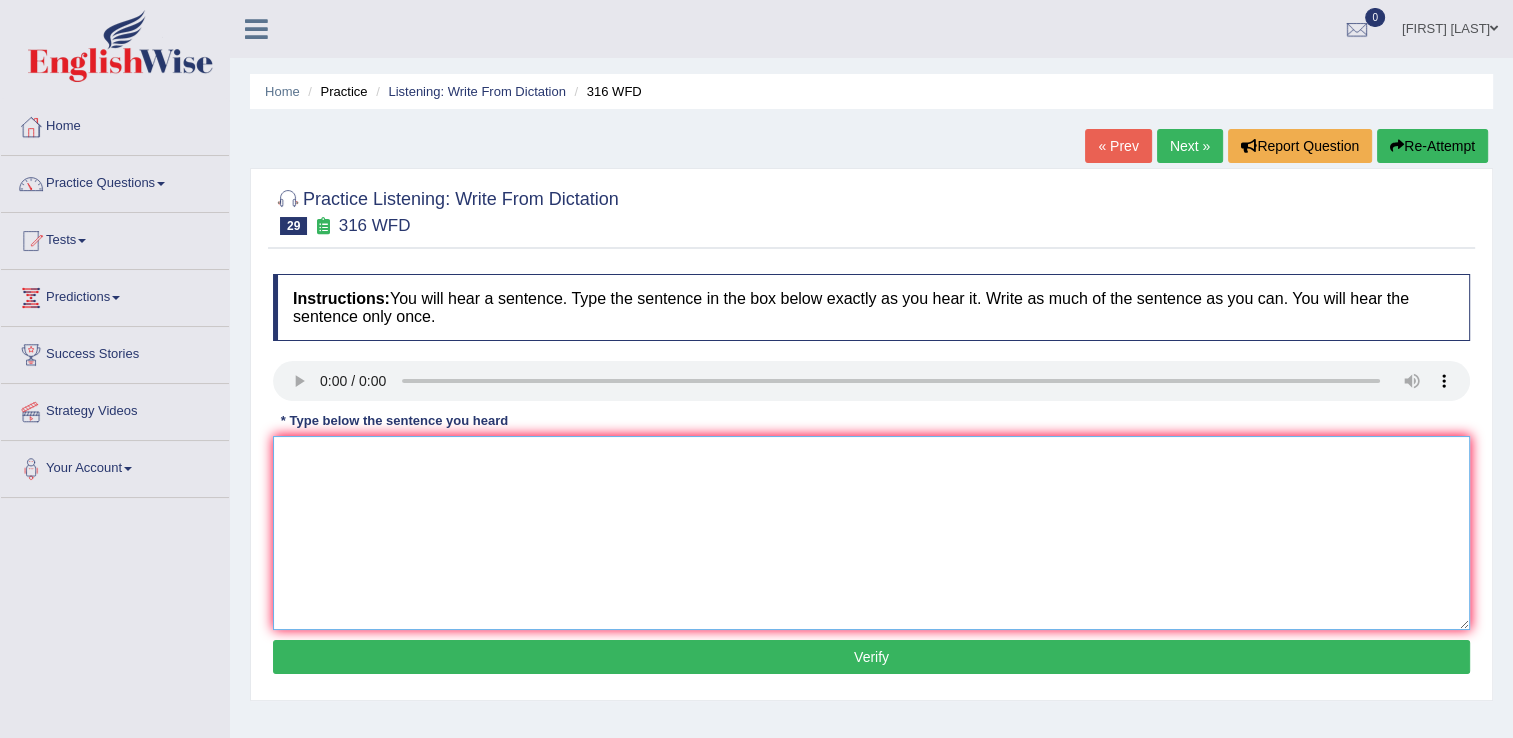 type on "s" 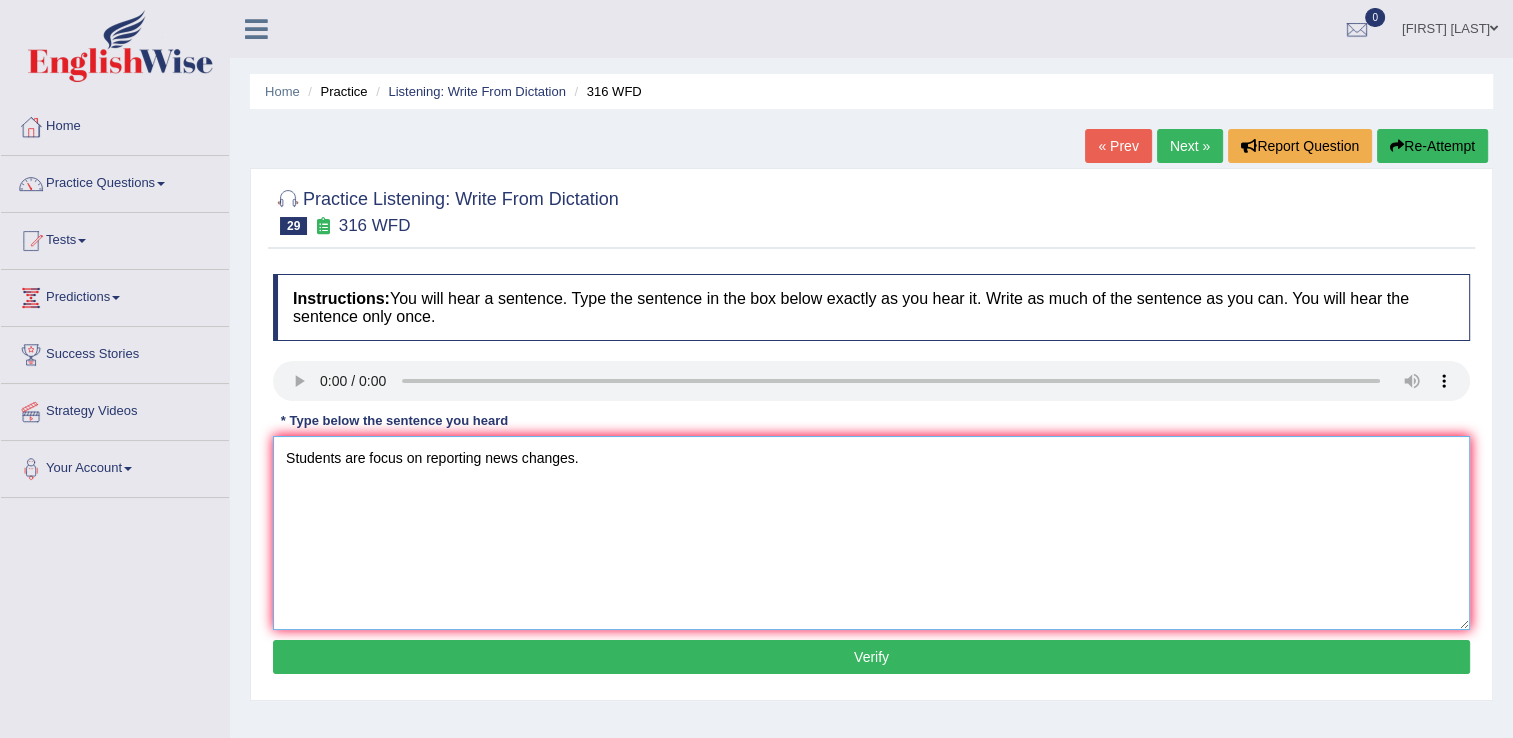 type on "Students are focus on reporting news changes." 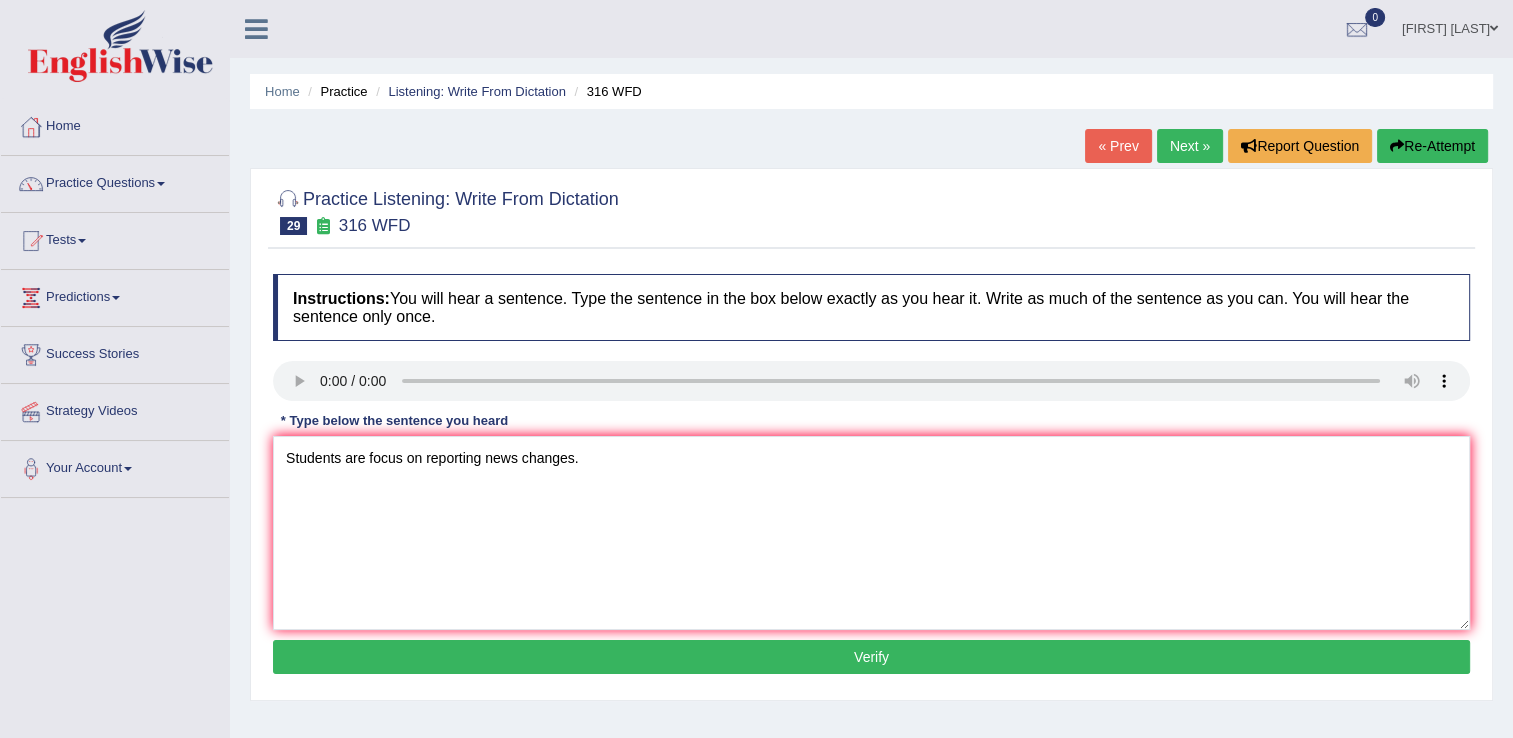 click on "Verify" at bounding box center [871, 657] 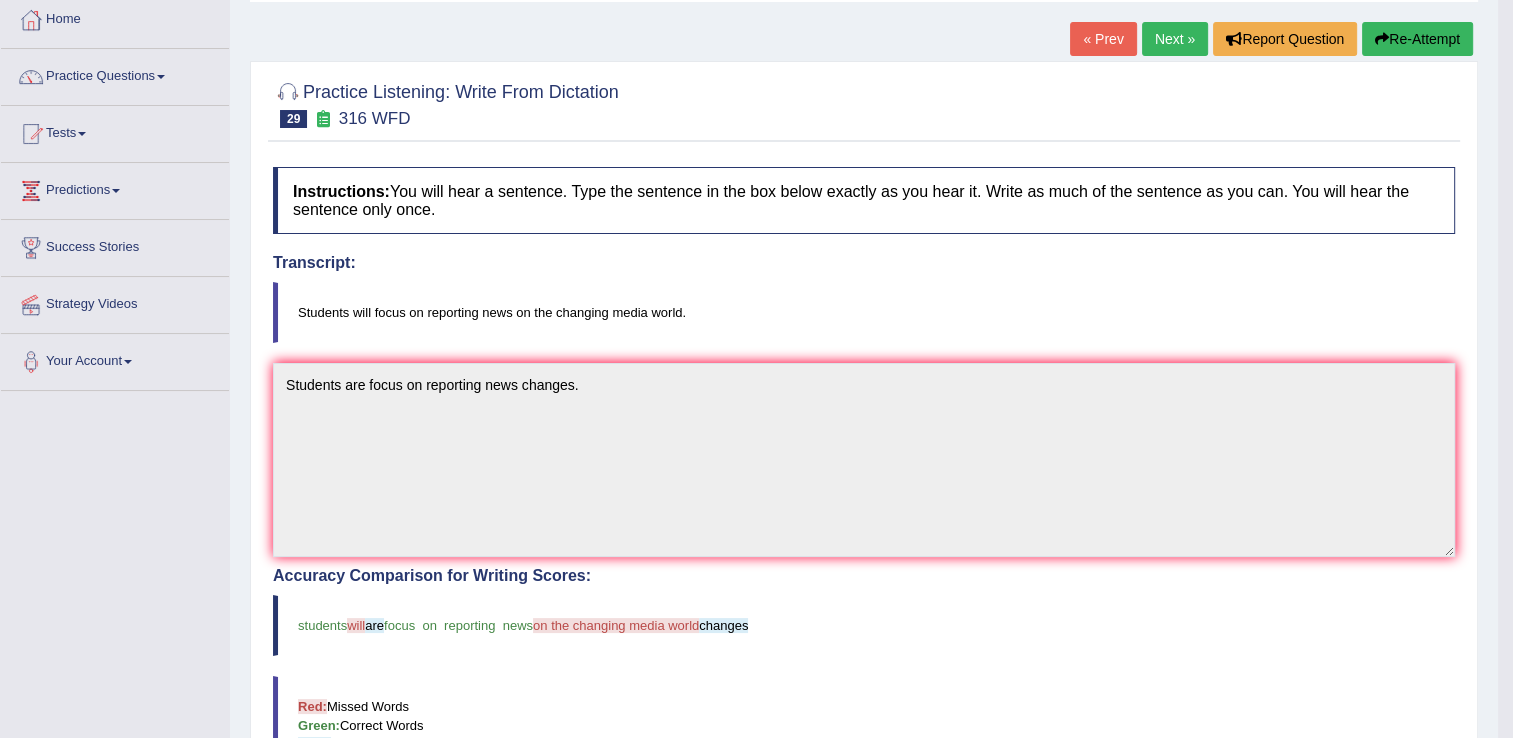 scroll, scrollTop: 0, scrollLeft: 0, axis: both 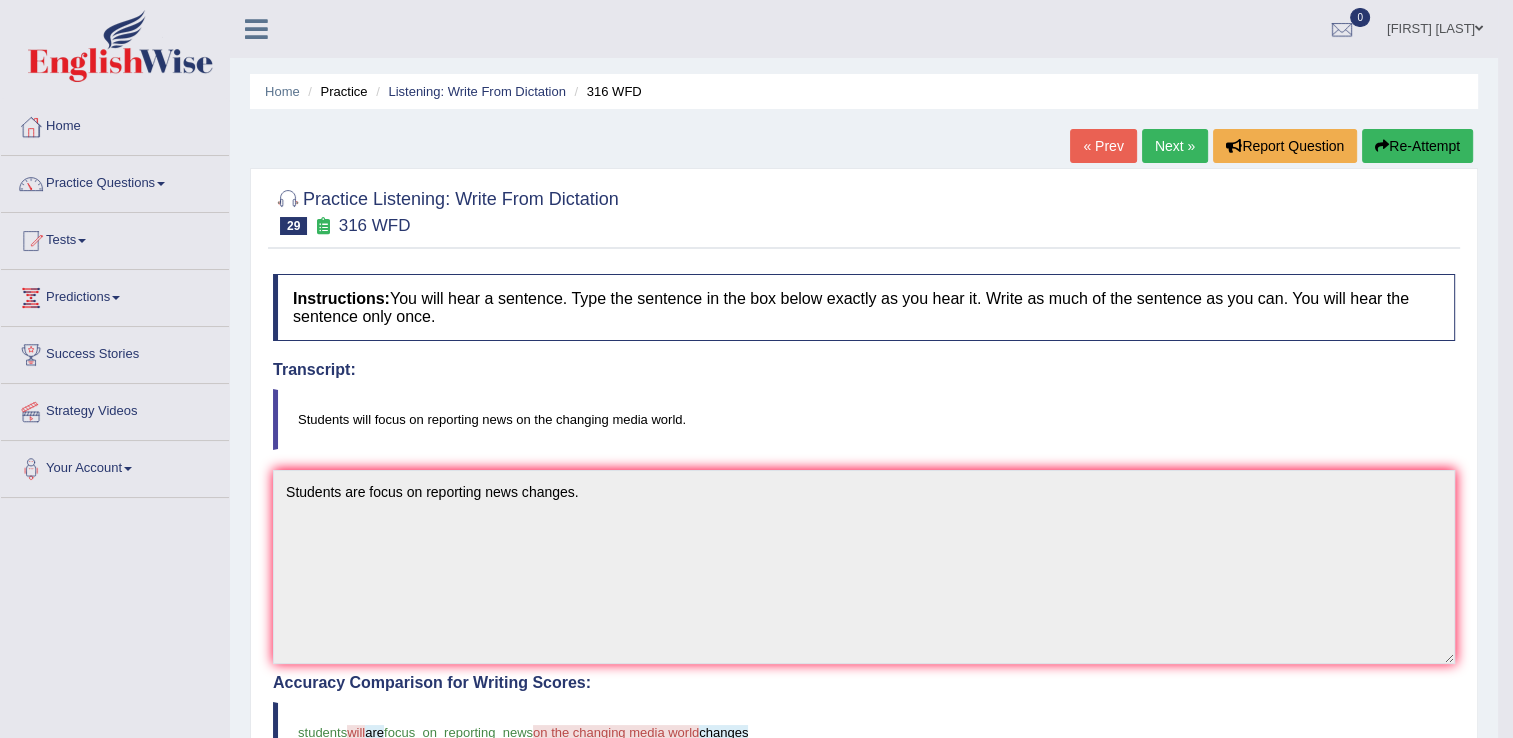 click on "Next »" at bounding box center (1175, 146) 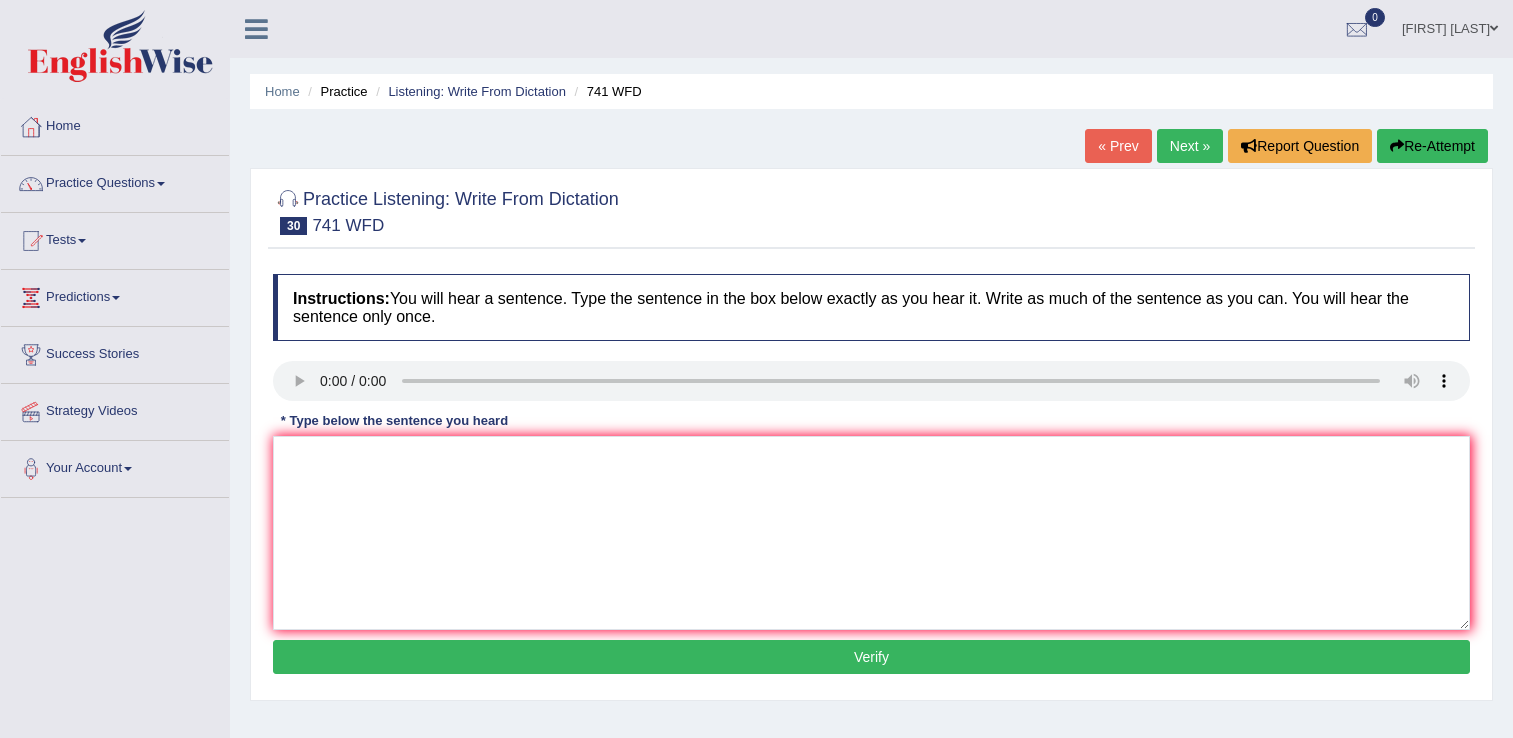 scroll, scrollTop: 0, scrollLeft: 0, axis: both 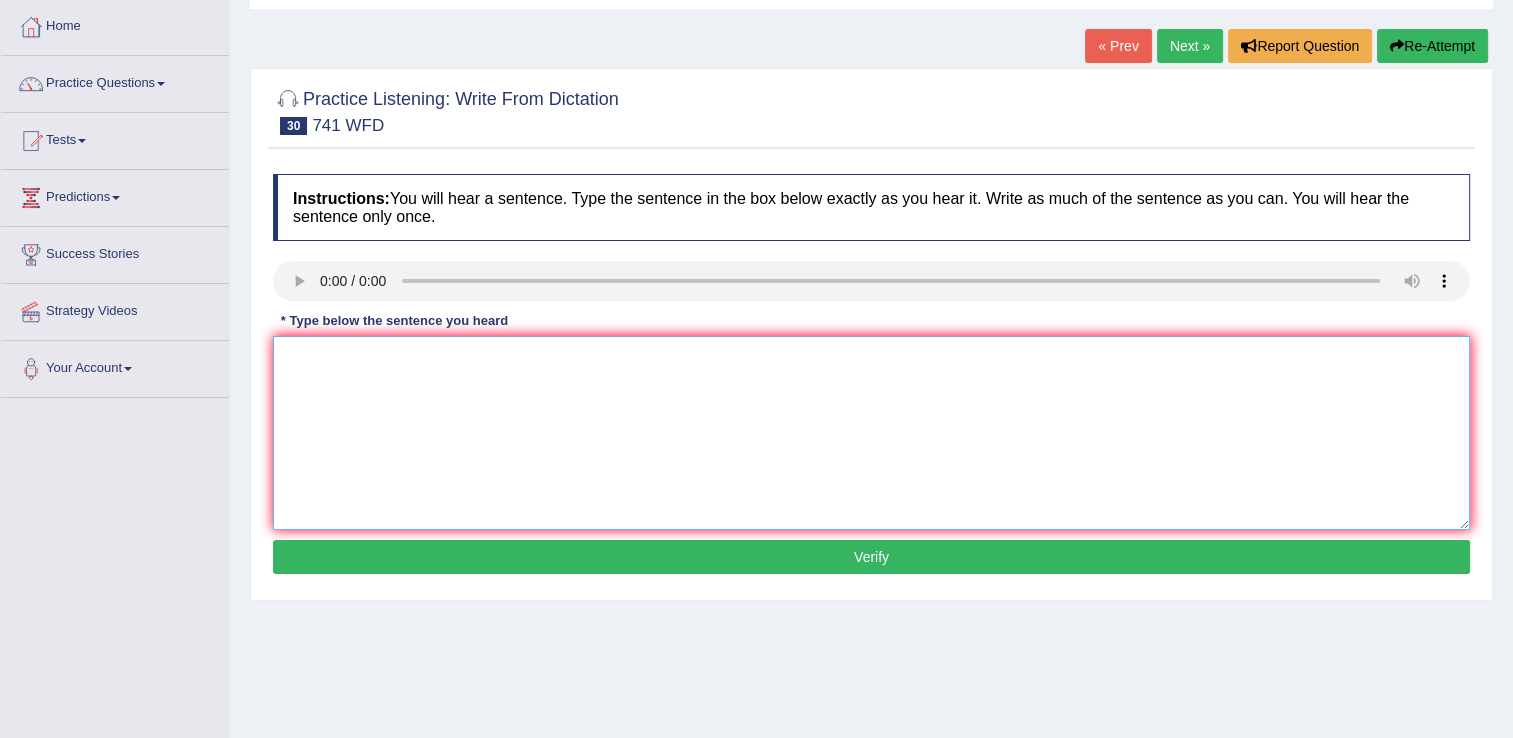 click at bounding box center (871, 433) 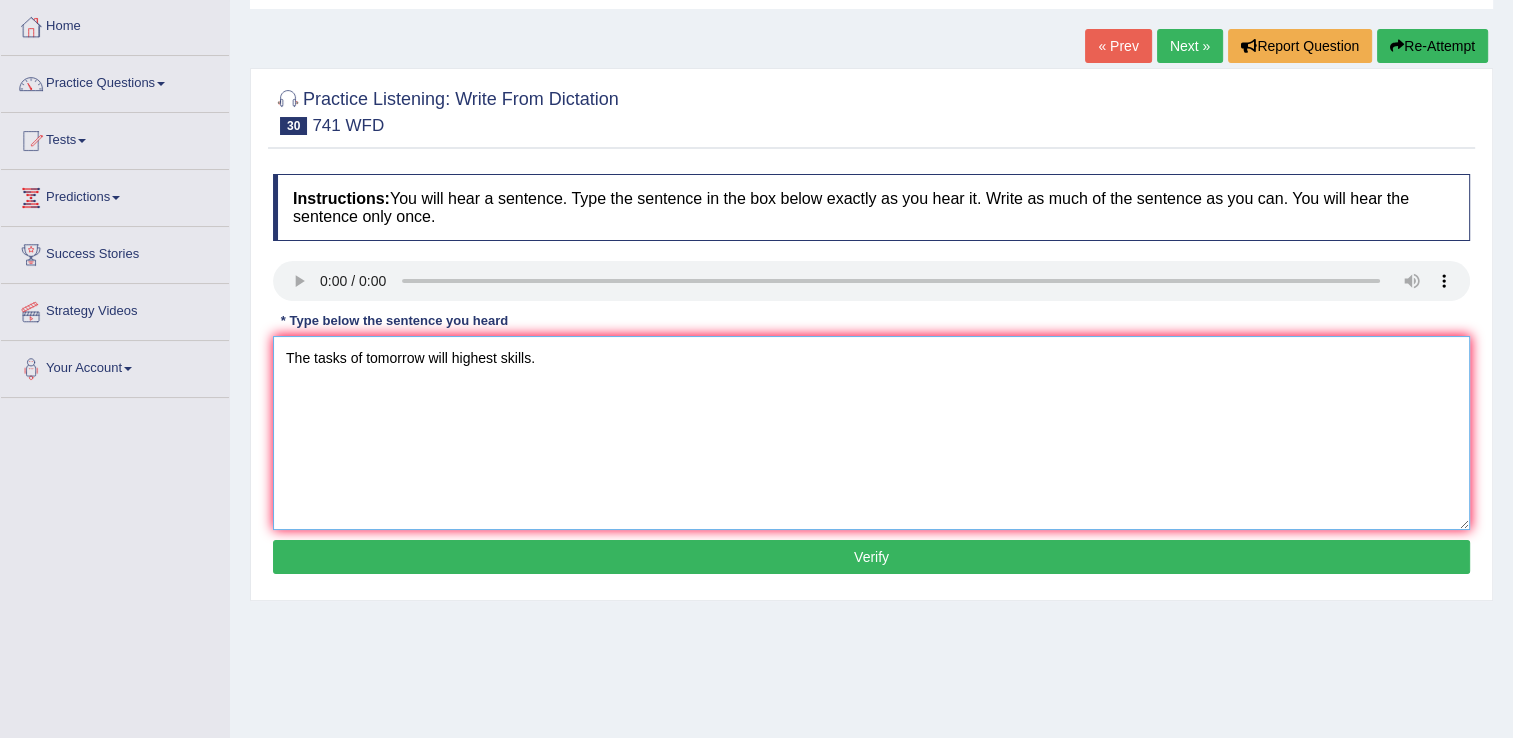 type on "The tasks of tomorrow will highest skills." 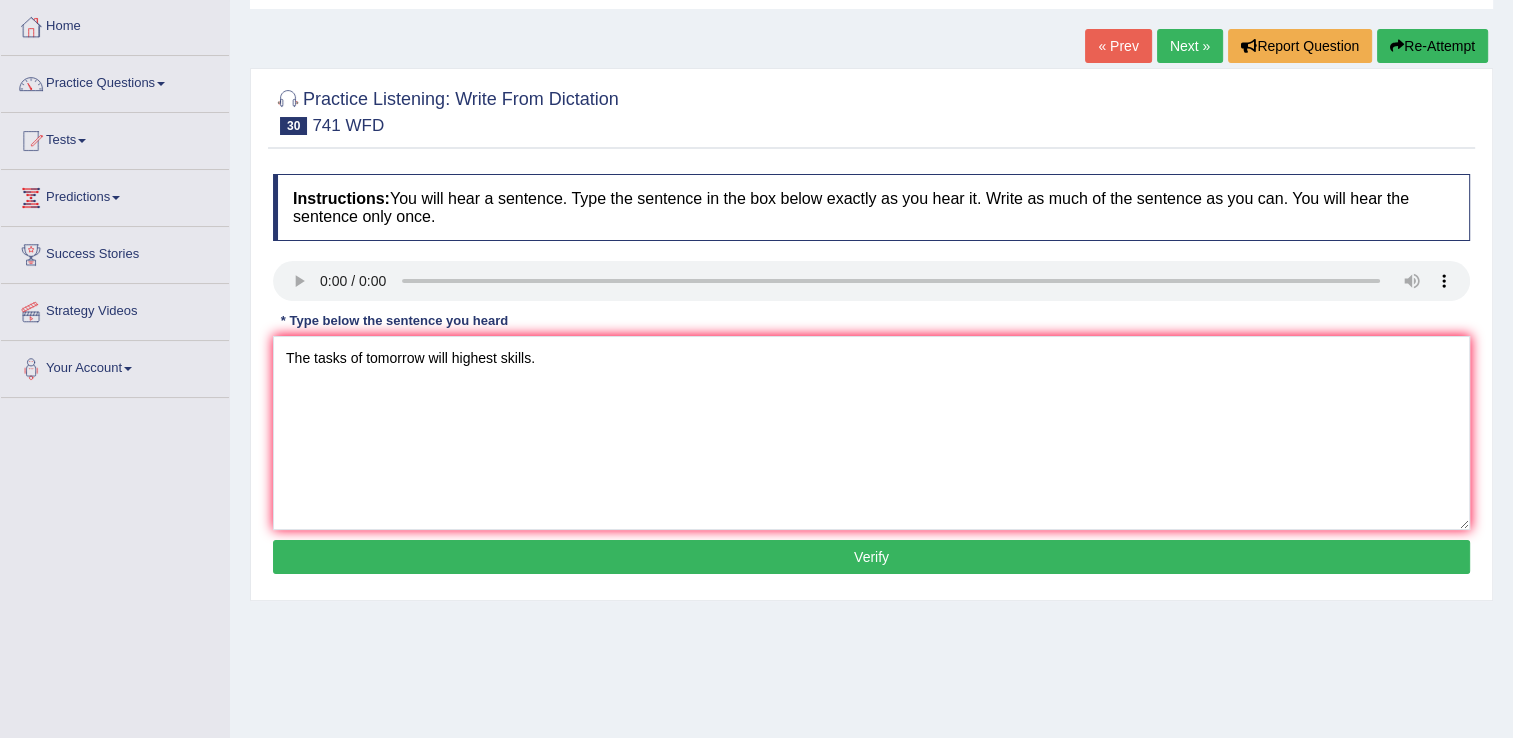 click on "Verify" at bounding box center (871, 557) 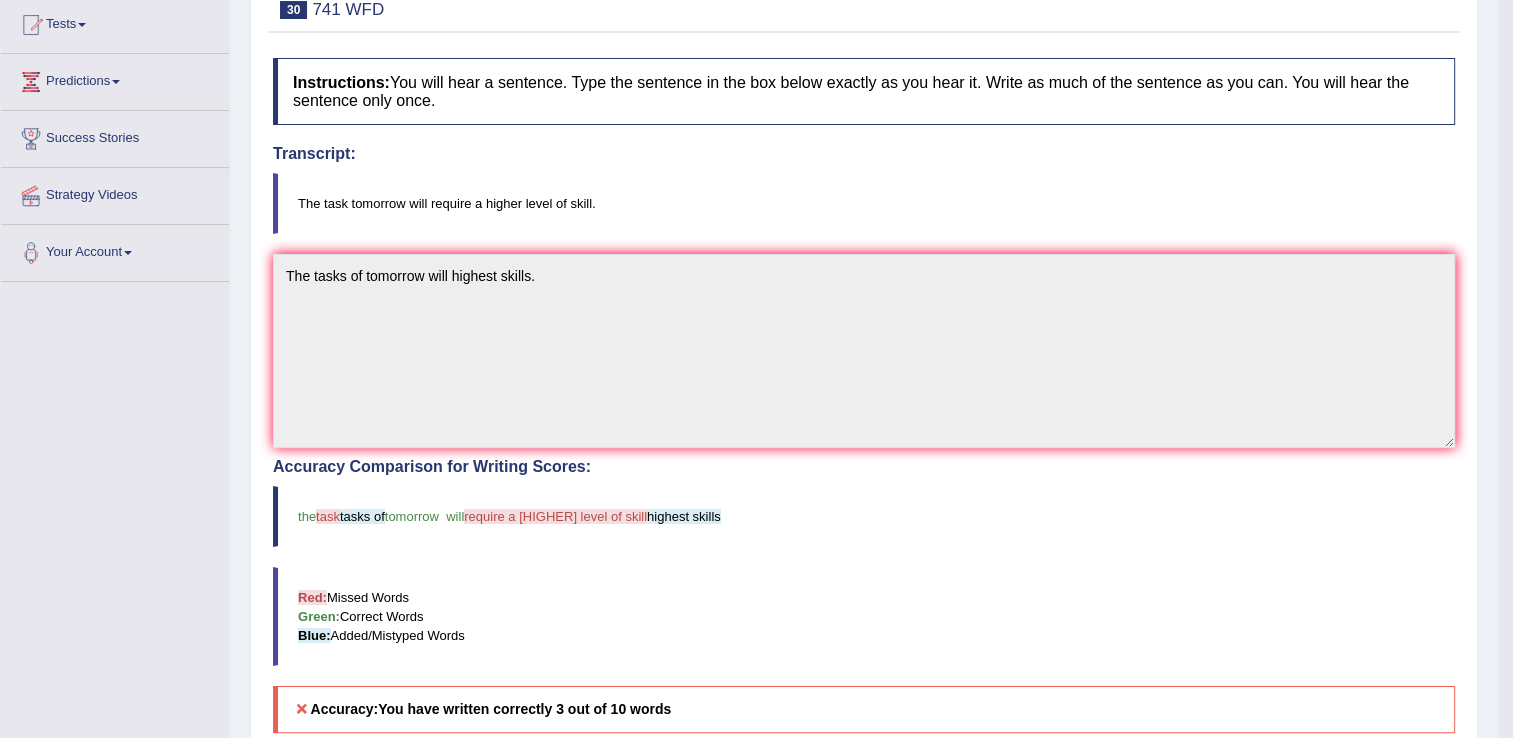scroll, scrollTop: 100, scrollLeft: 0, axis: vertical 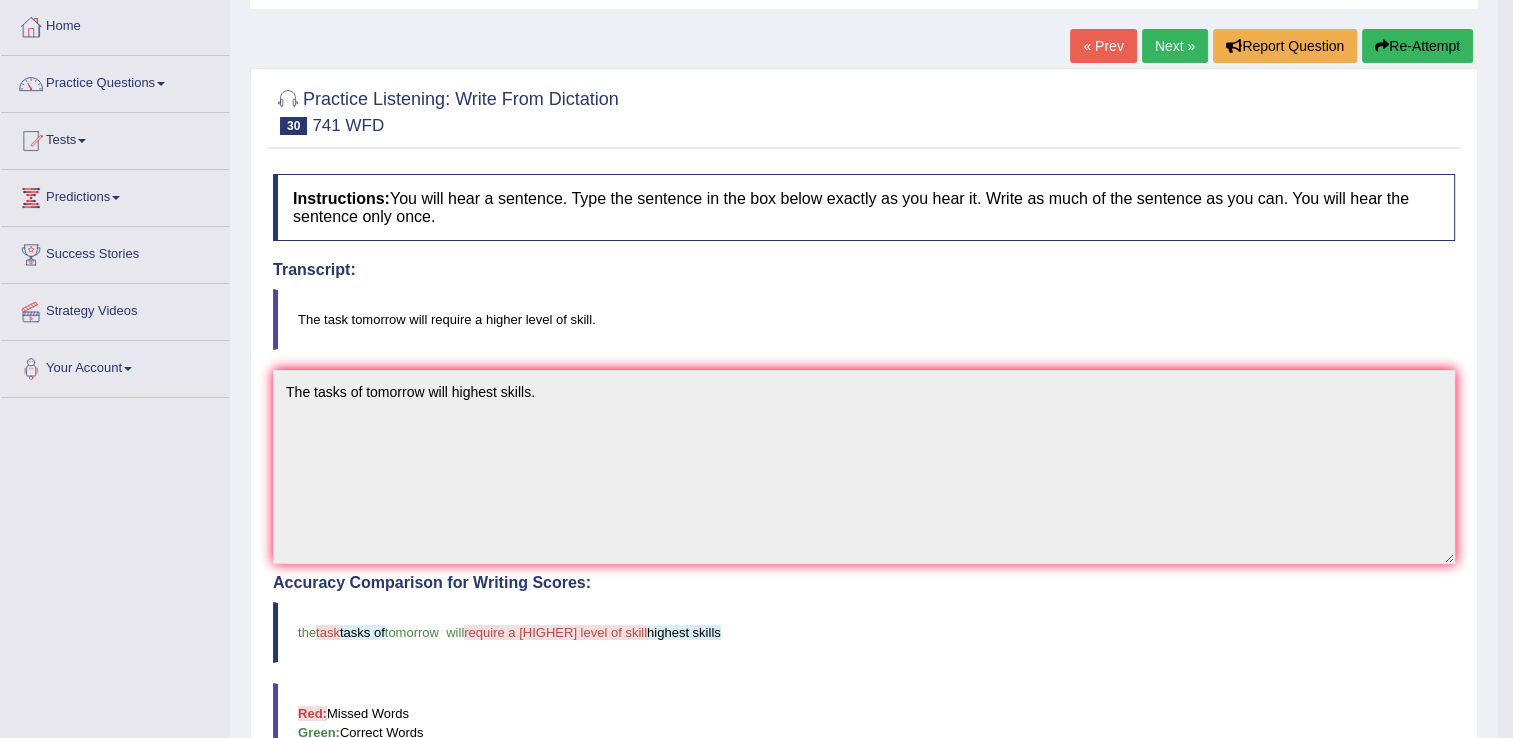 click on "Next »" at bounding box center (1175, 46) 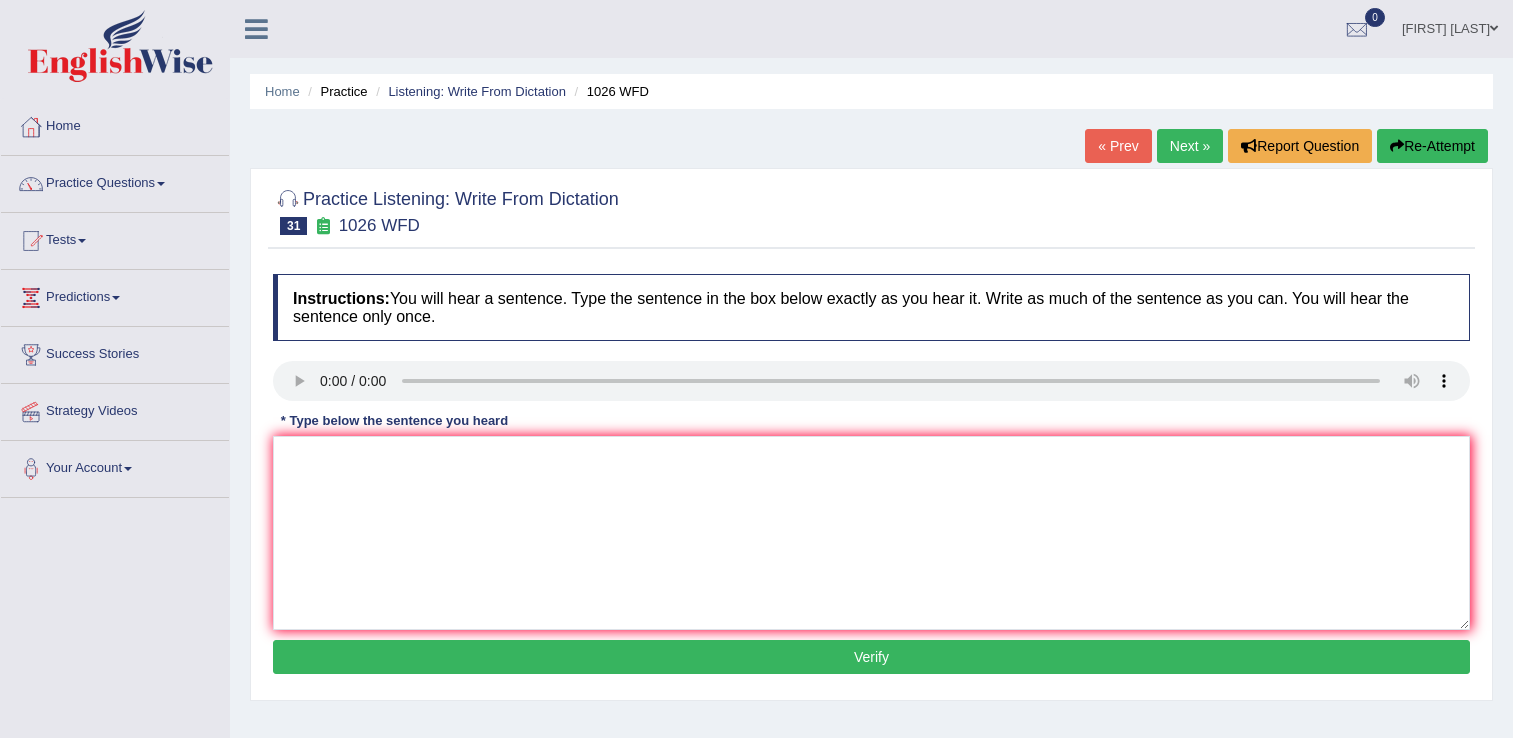 scroll, scrollTop: 0, scrollLeft: 0, axis: both 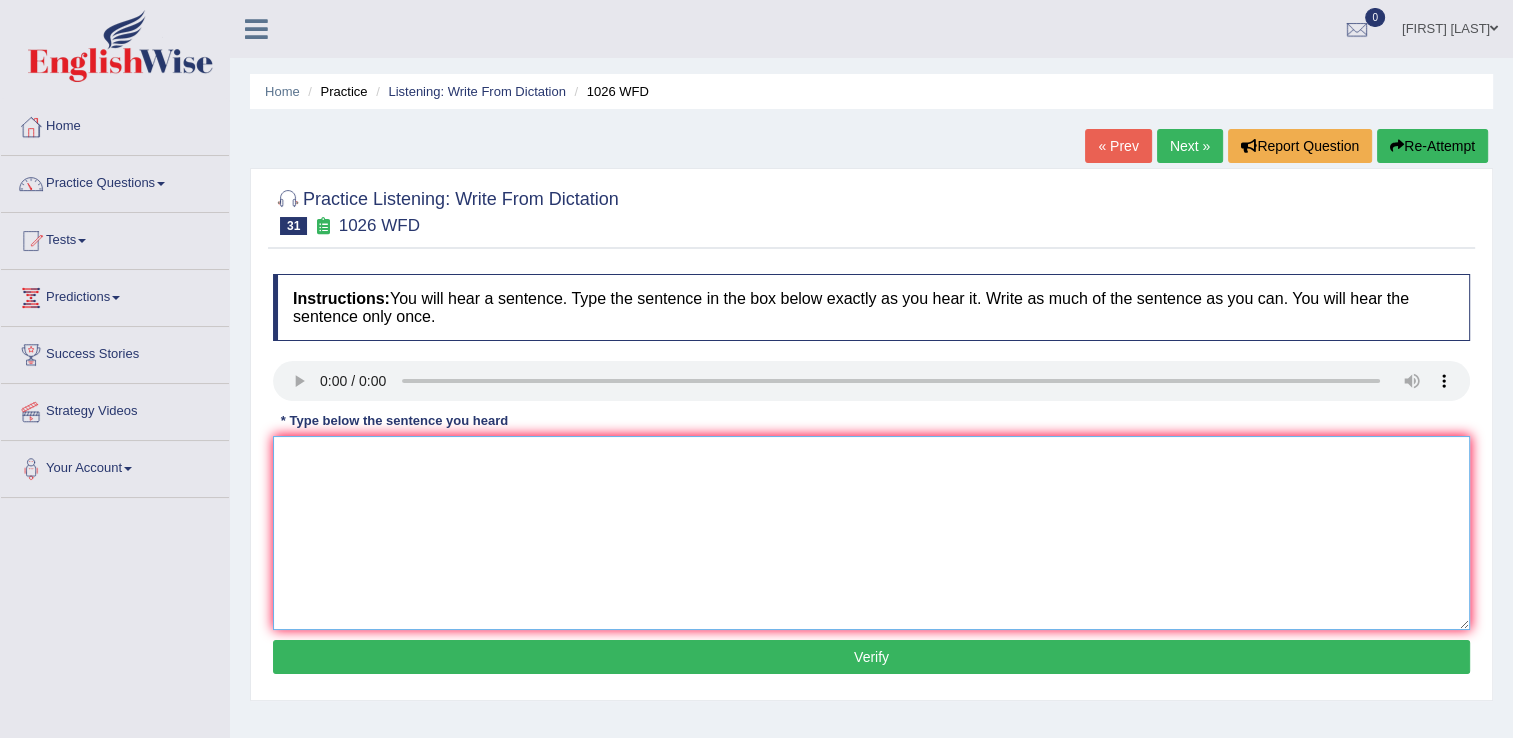 click at bounding box center (871, 533) 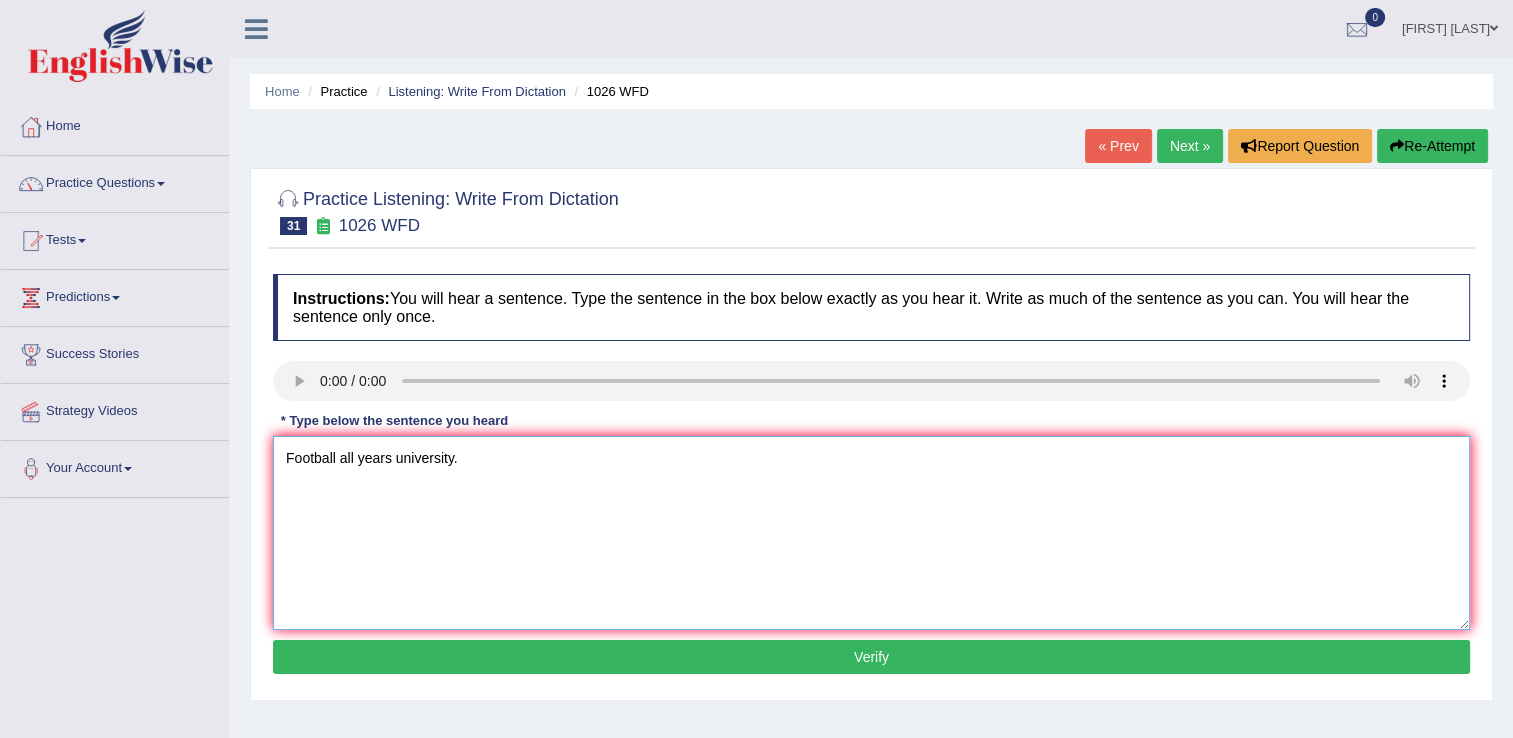 type on "Football all years university." 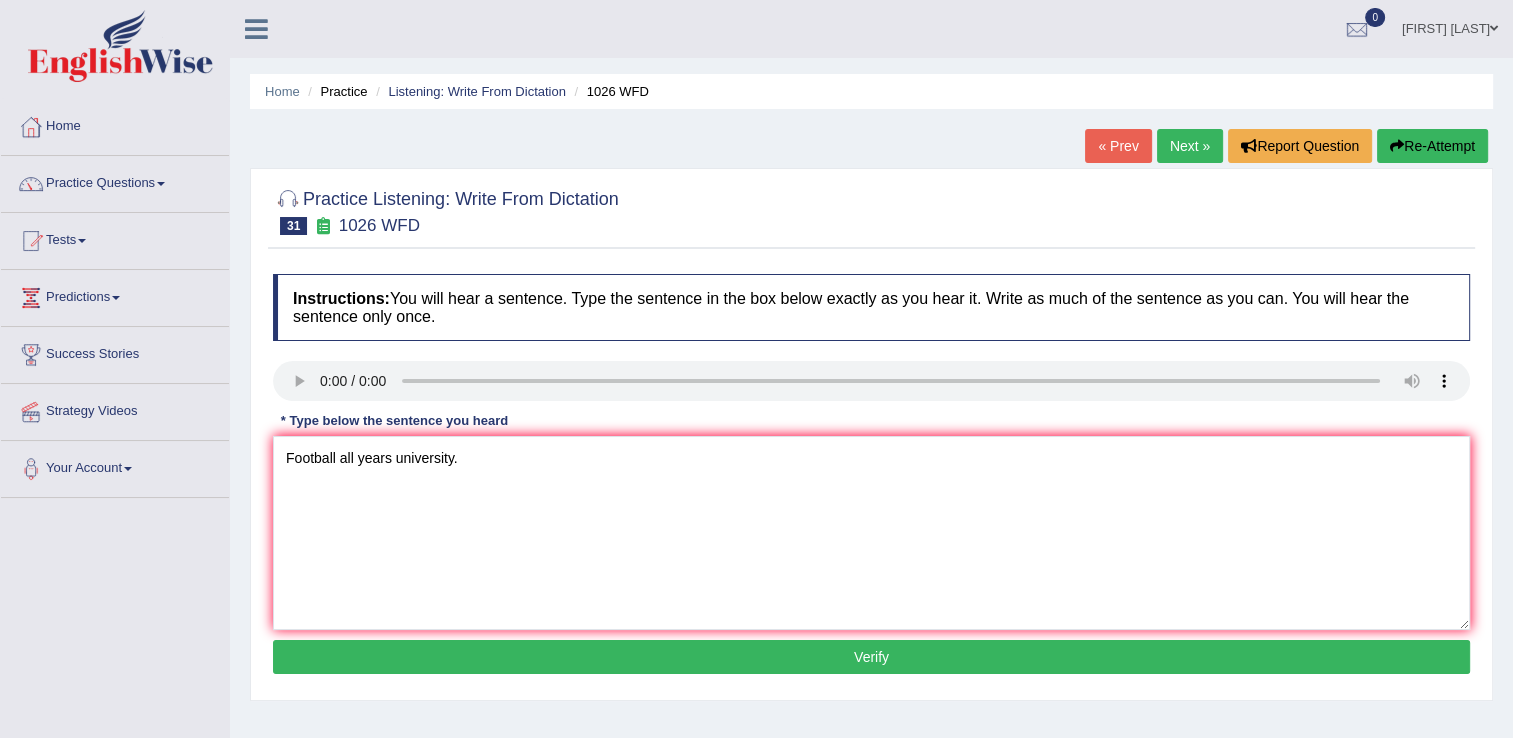click on "Verify" at bounding box center [871, 657] 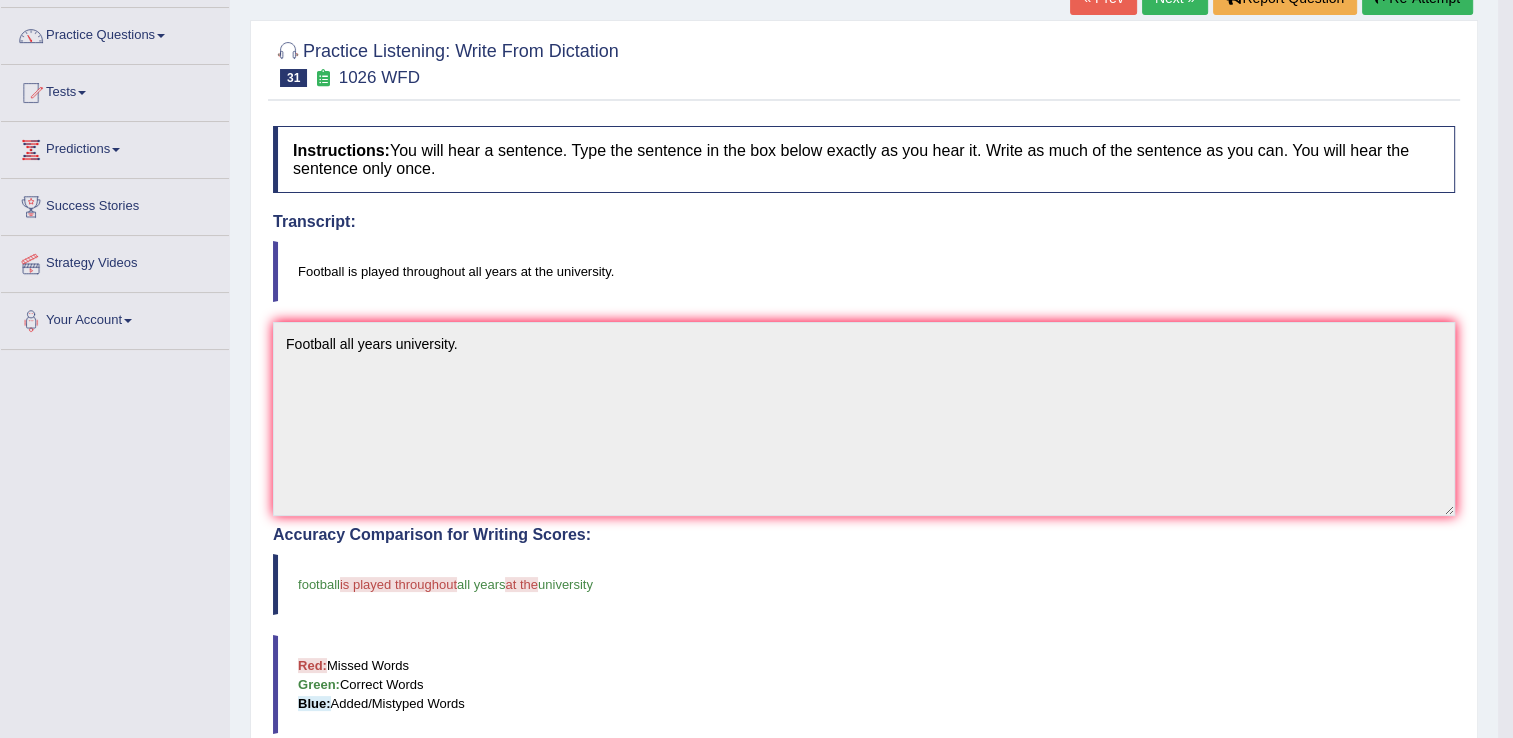 scroll, scrollTop: 100, scrollLeft: 0, axis: vertical 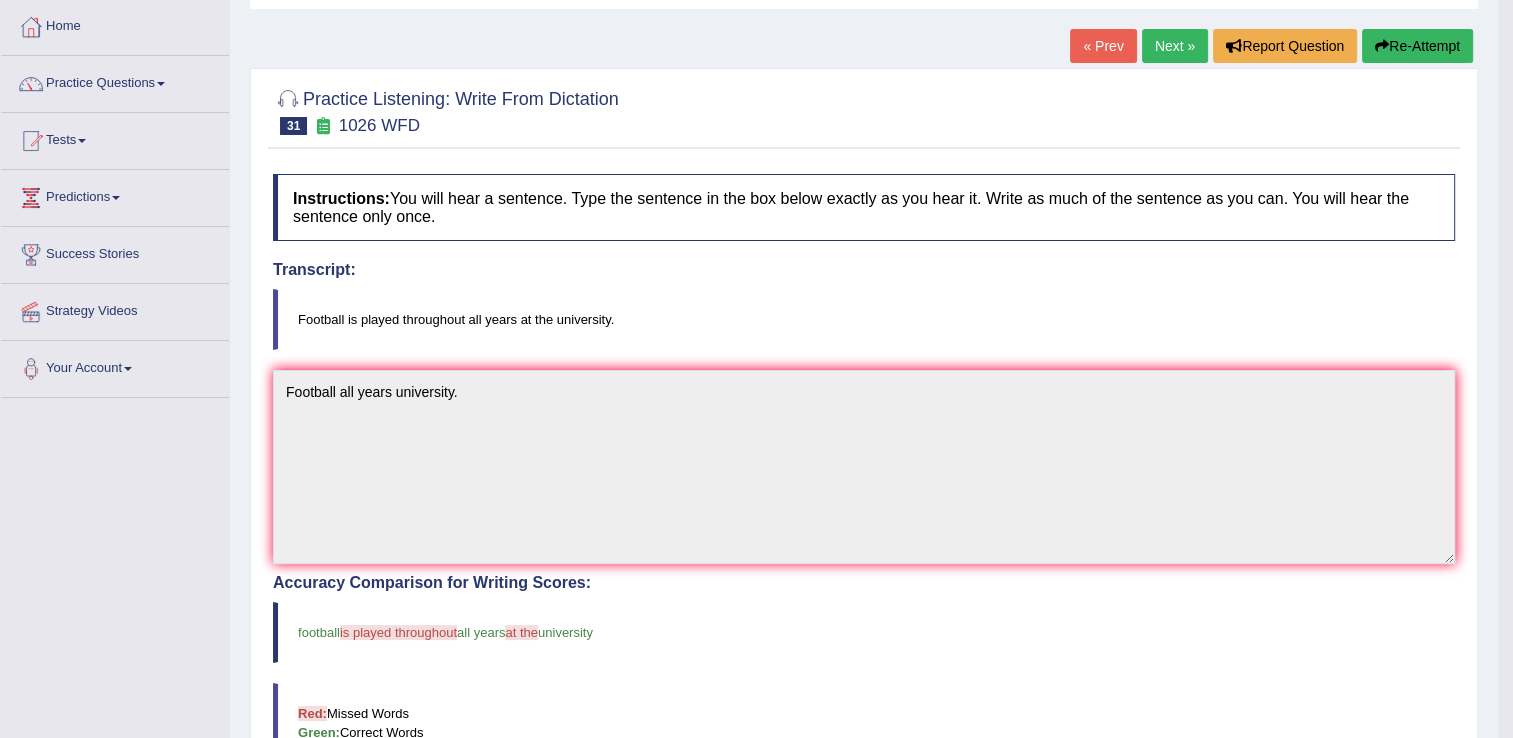 click on "Next »" at bounding box center [1175, 46] 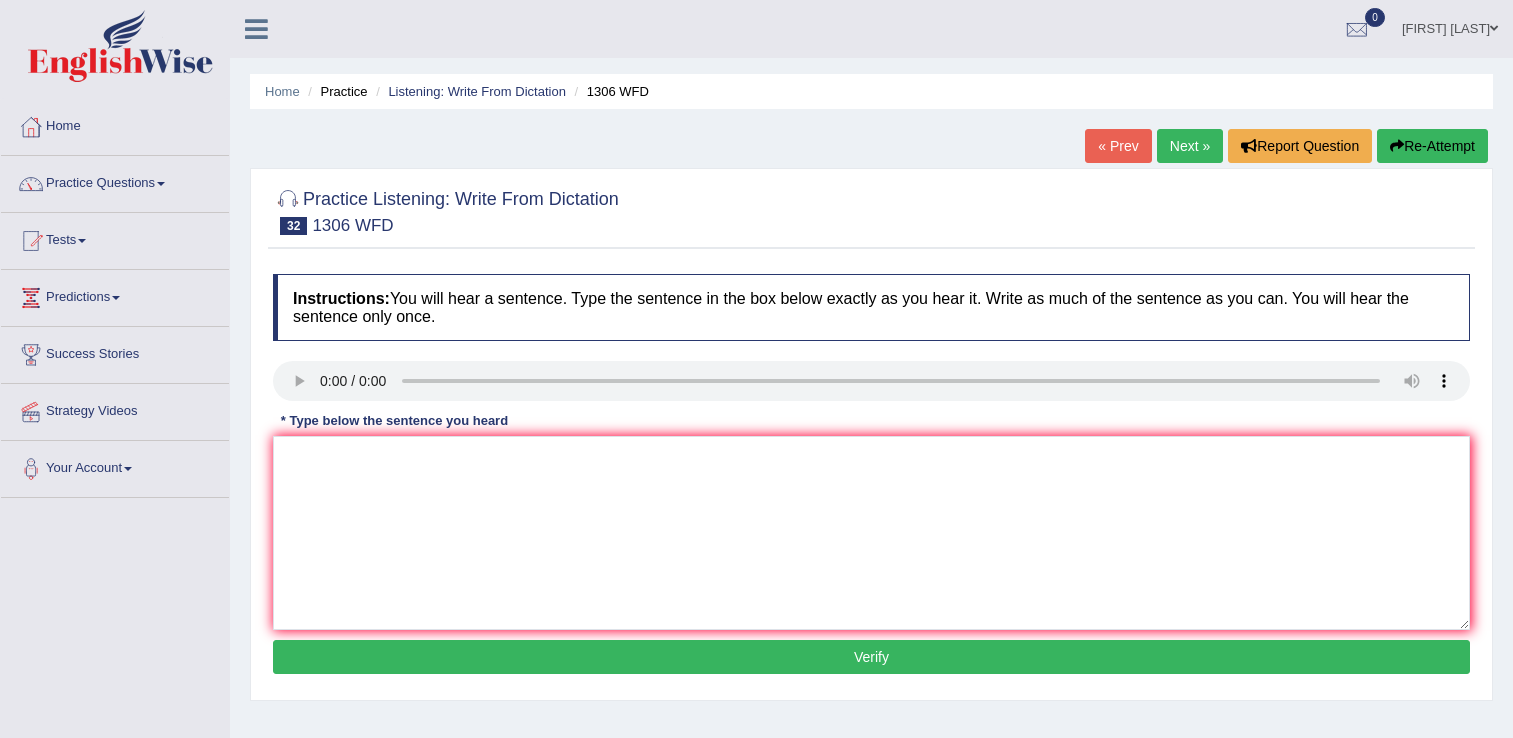 scroll, scrollTop: 0, scrollLeft: 0, axis: both 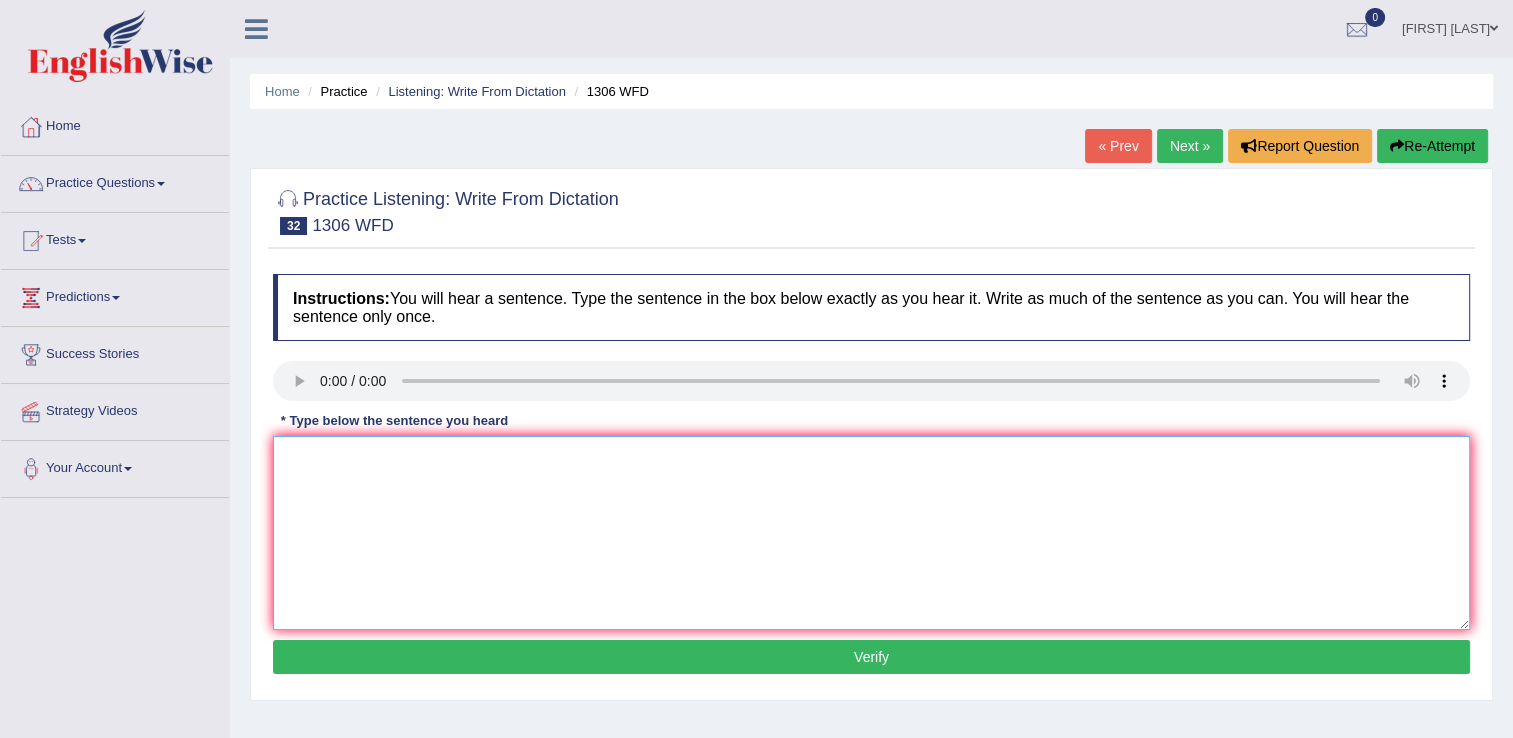 click at bounding box center (871, 533) 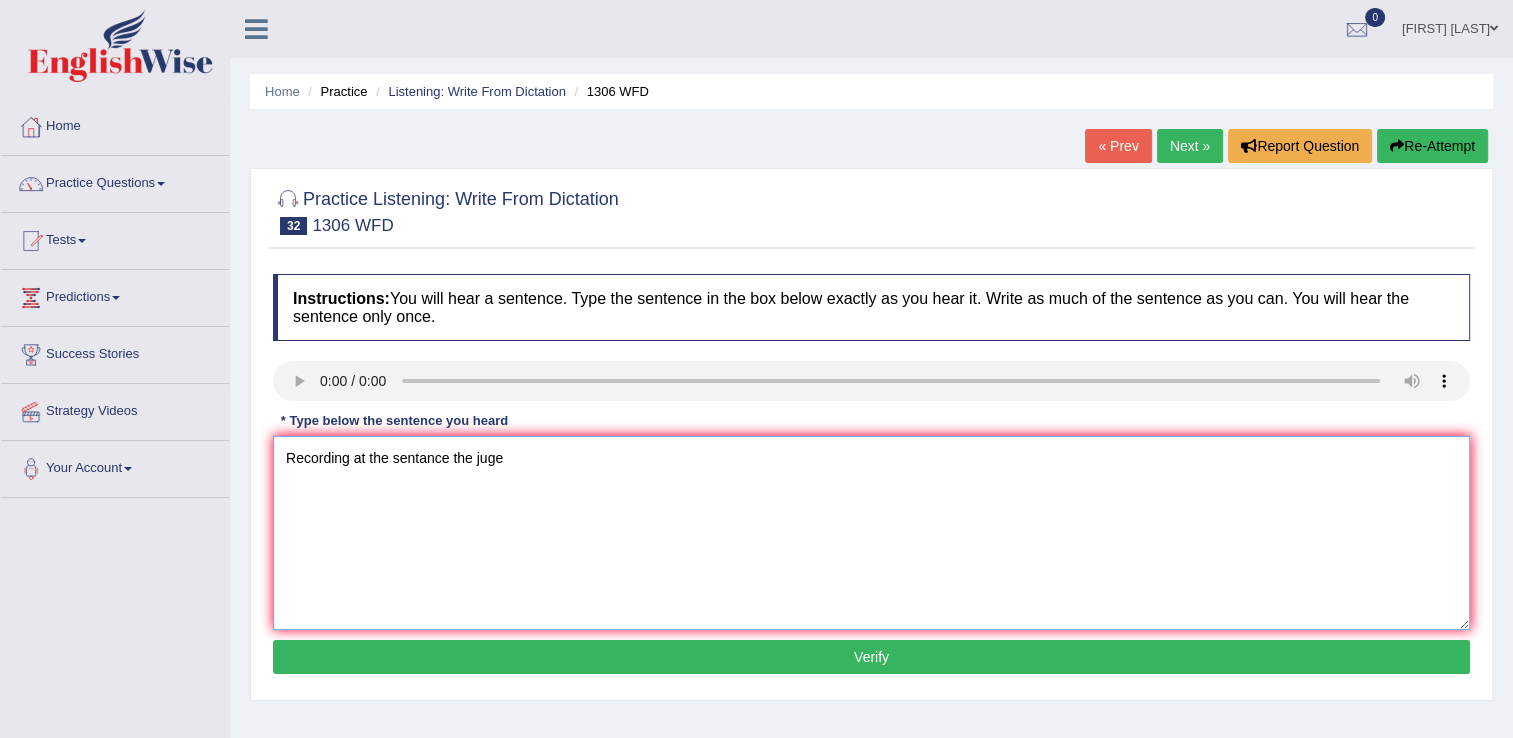 click on "Recording at the sentance the juge" at bounding box center (871, 533) 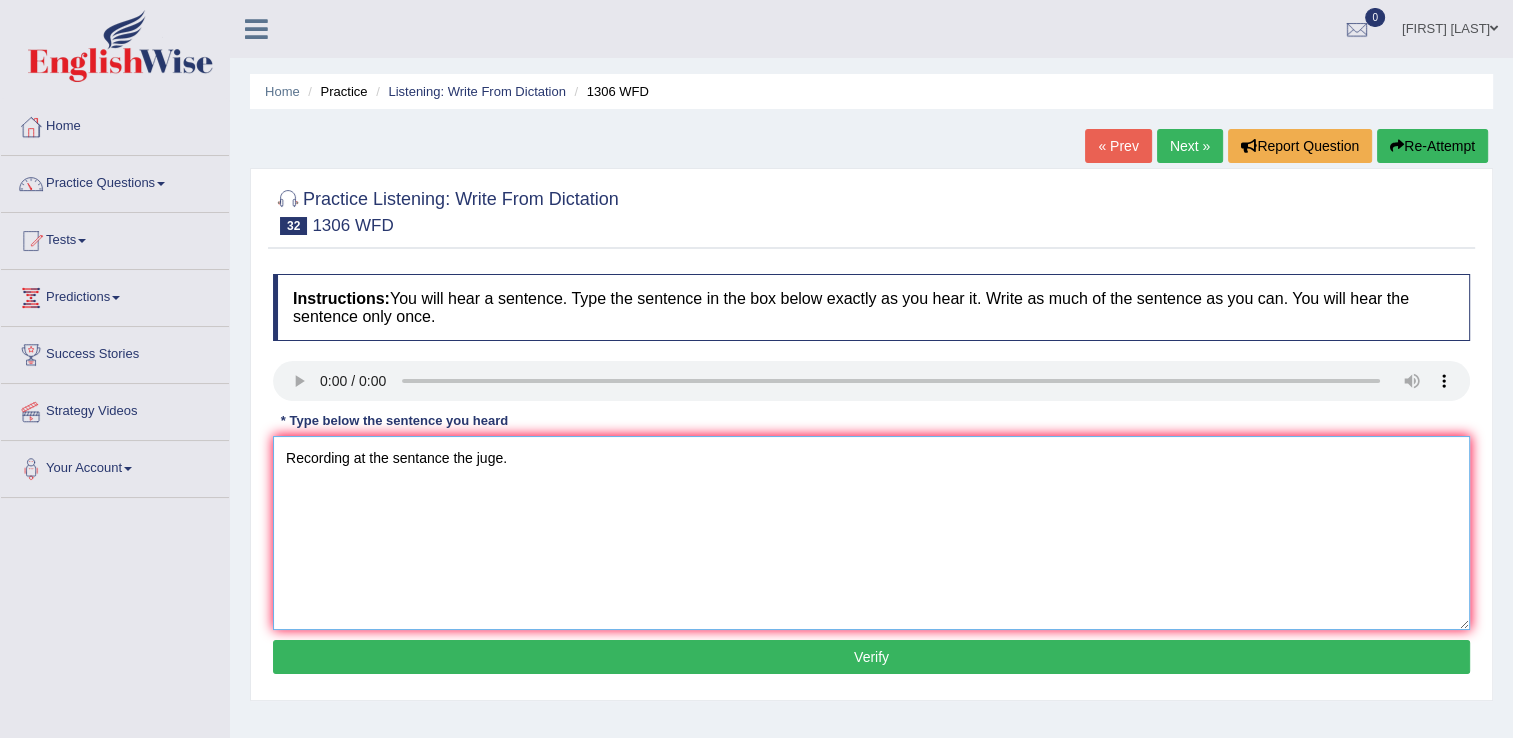 type on "Recording at the sentance the juge." 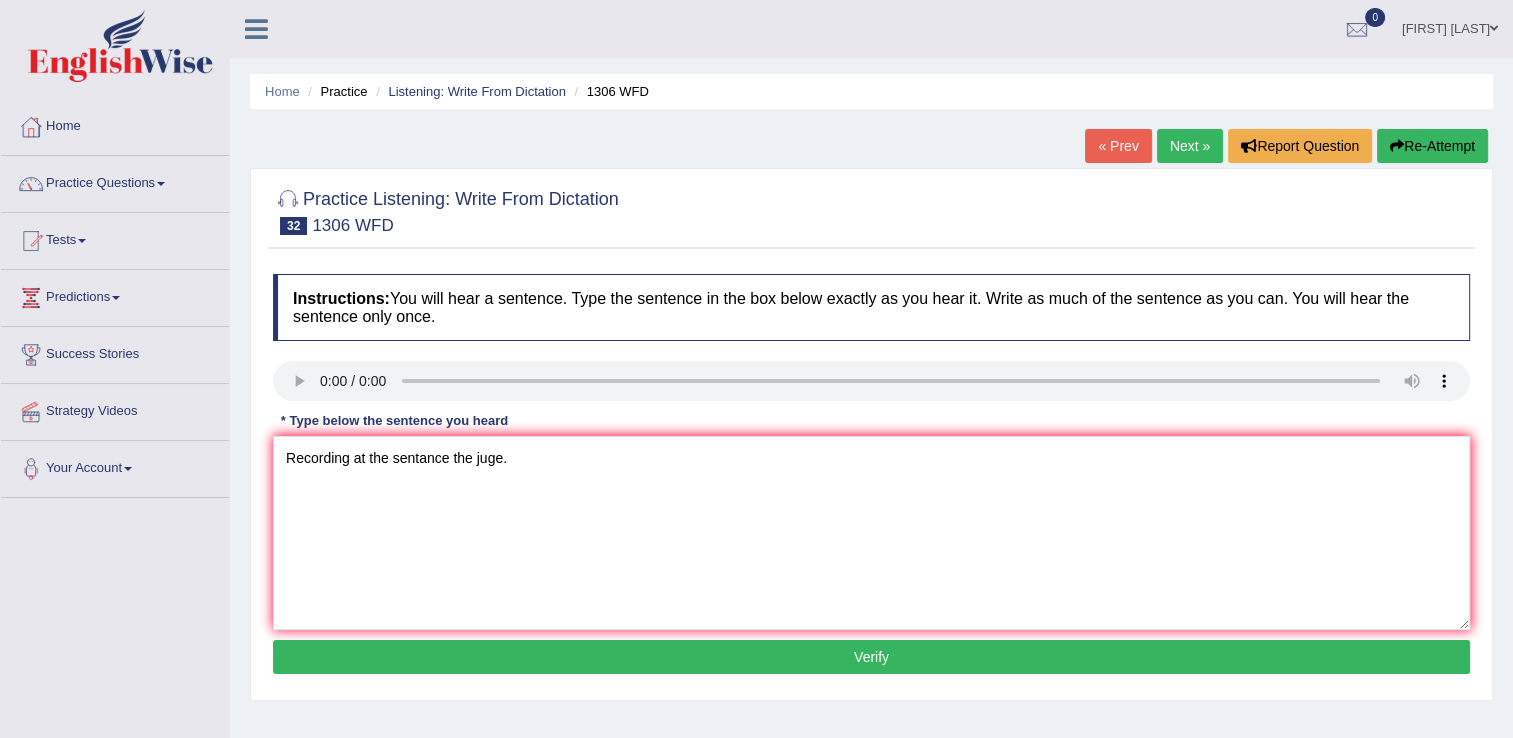 click on "Verify" at bounding box center (871, 657) 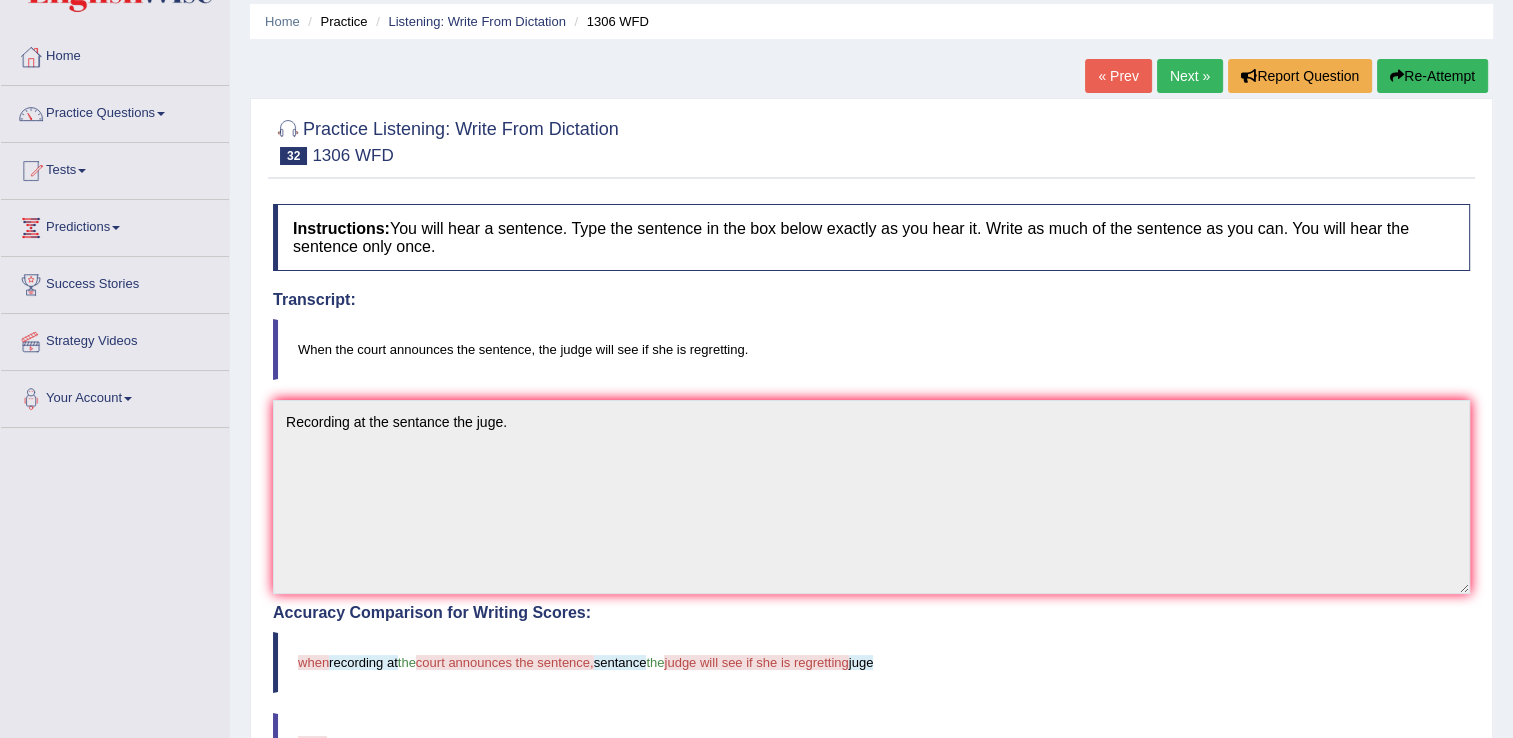 scroll, scrollTop: 100, scrollLeft: 0, axis: vertical 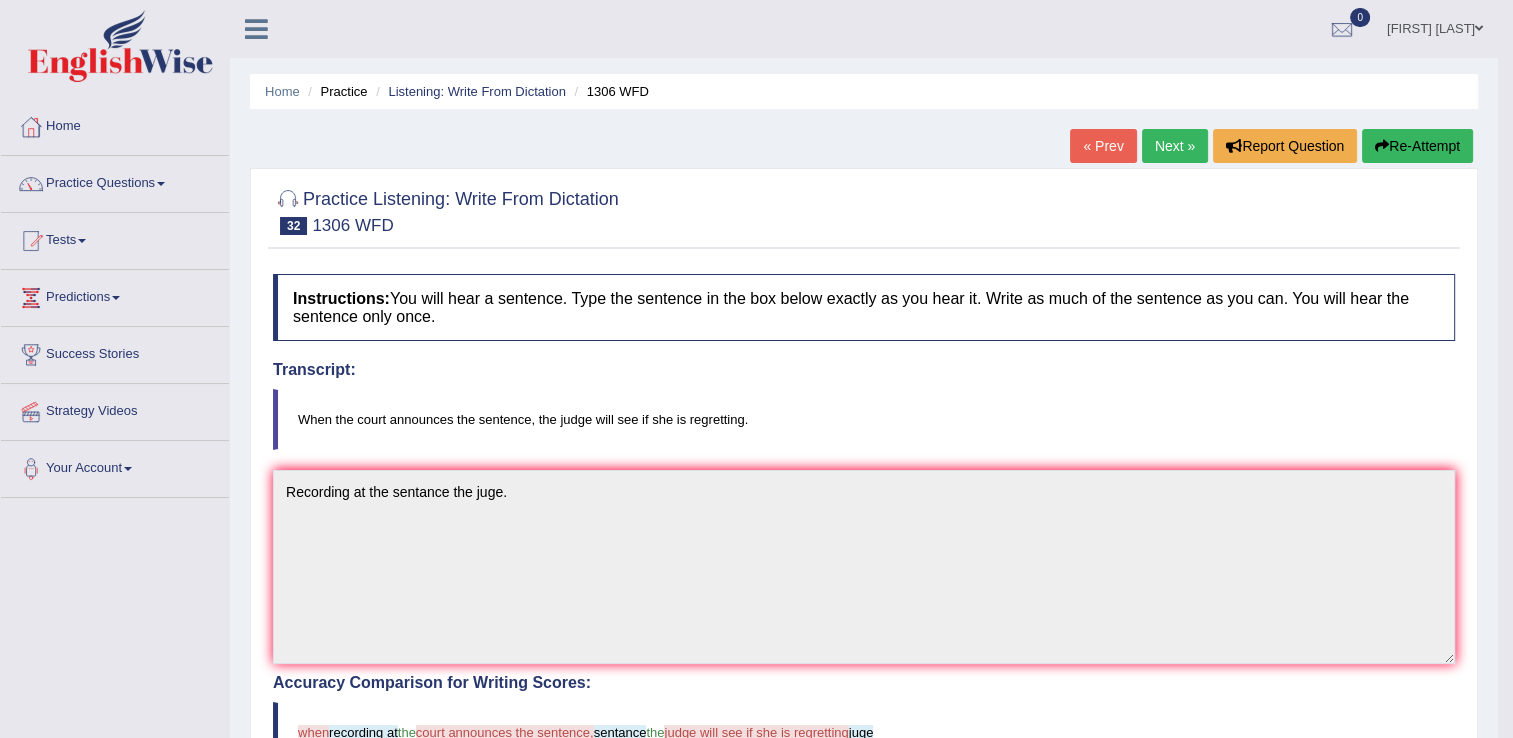 click on "Next »" at bounding box center (1175, 146) 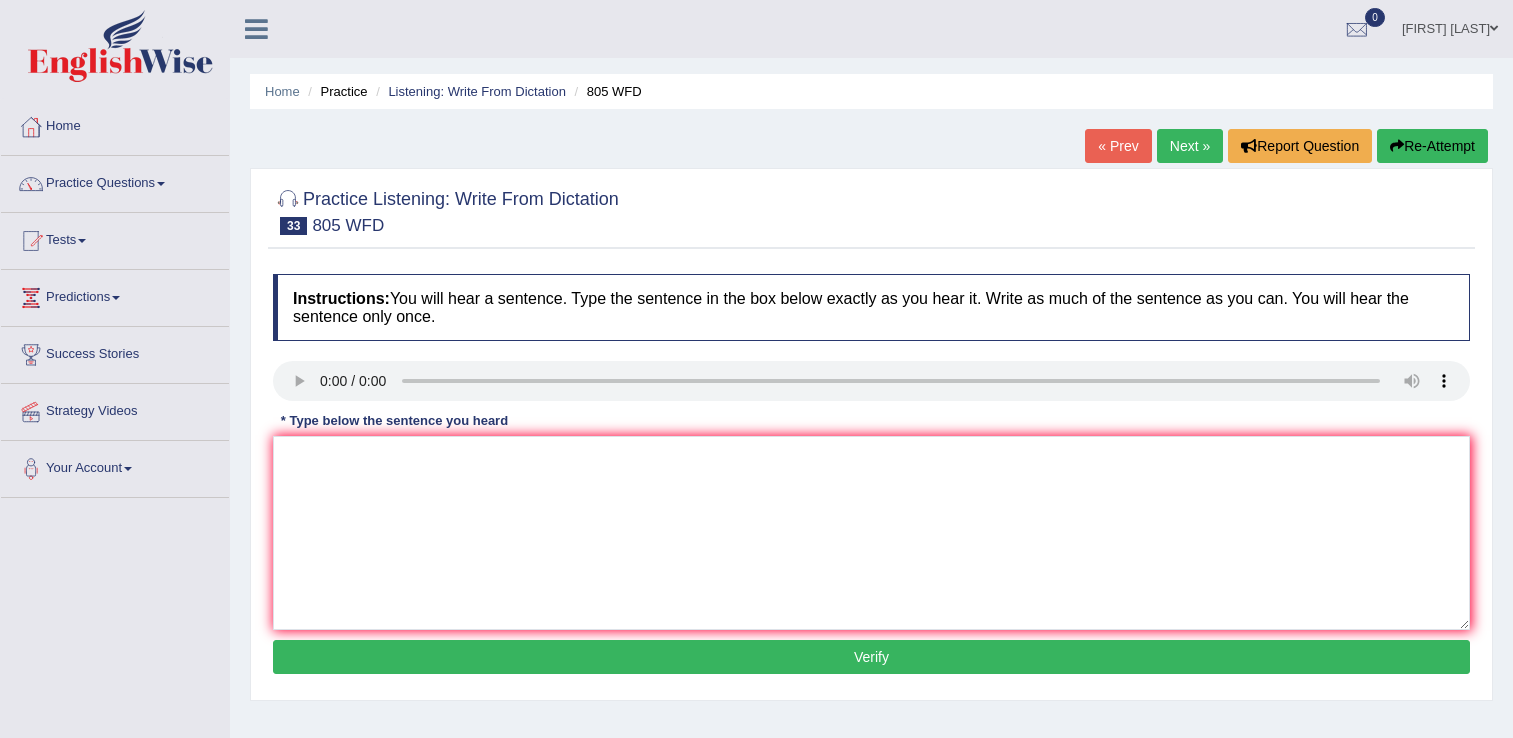 scroll, scrollTop: 0, scrollLeft: 0, axis: both 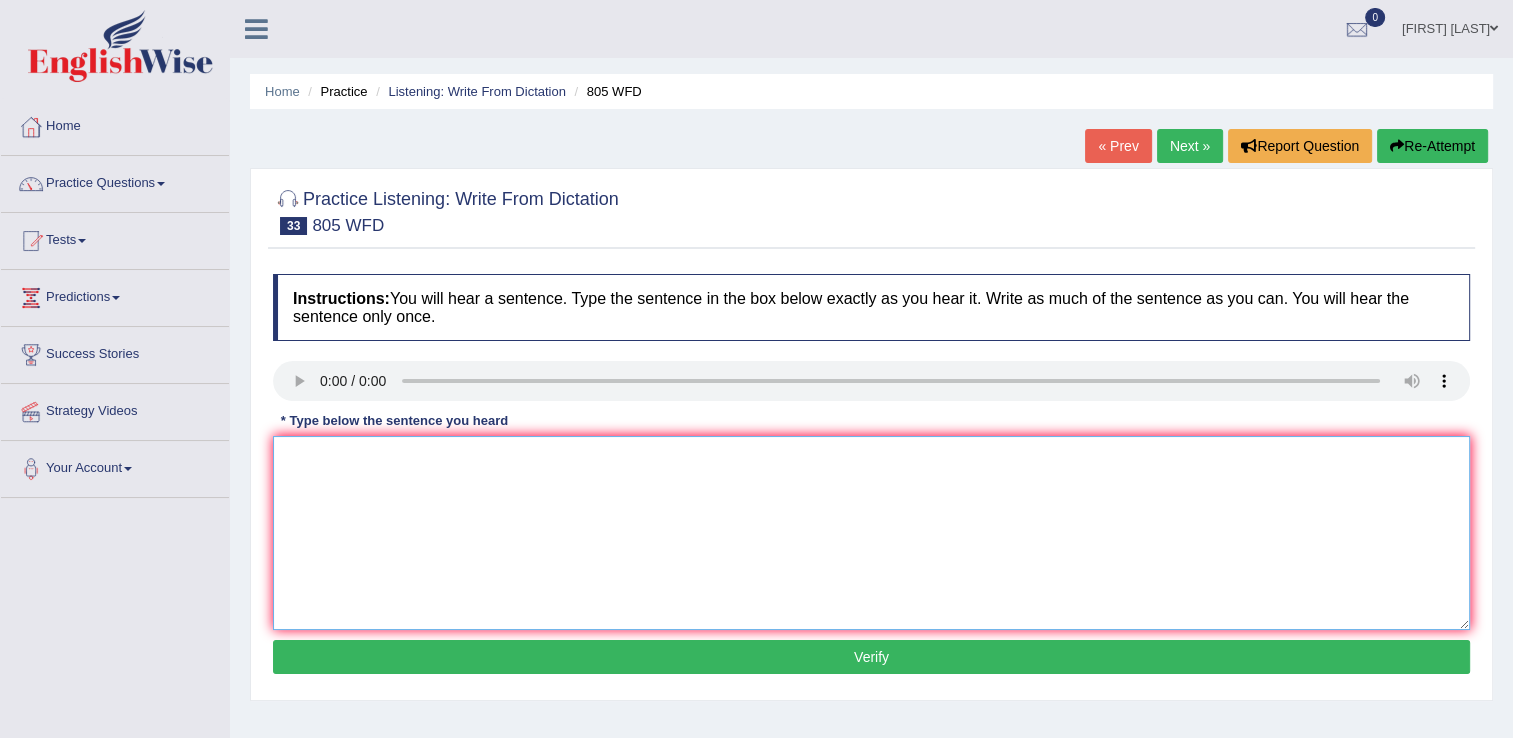 drag, startPoint x: 377, startPoint y: 476, endPoint x: 371, endPoint y: 486, distance: 11.661903 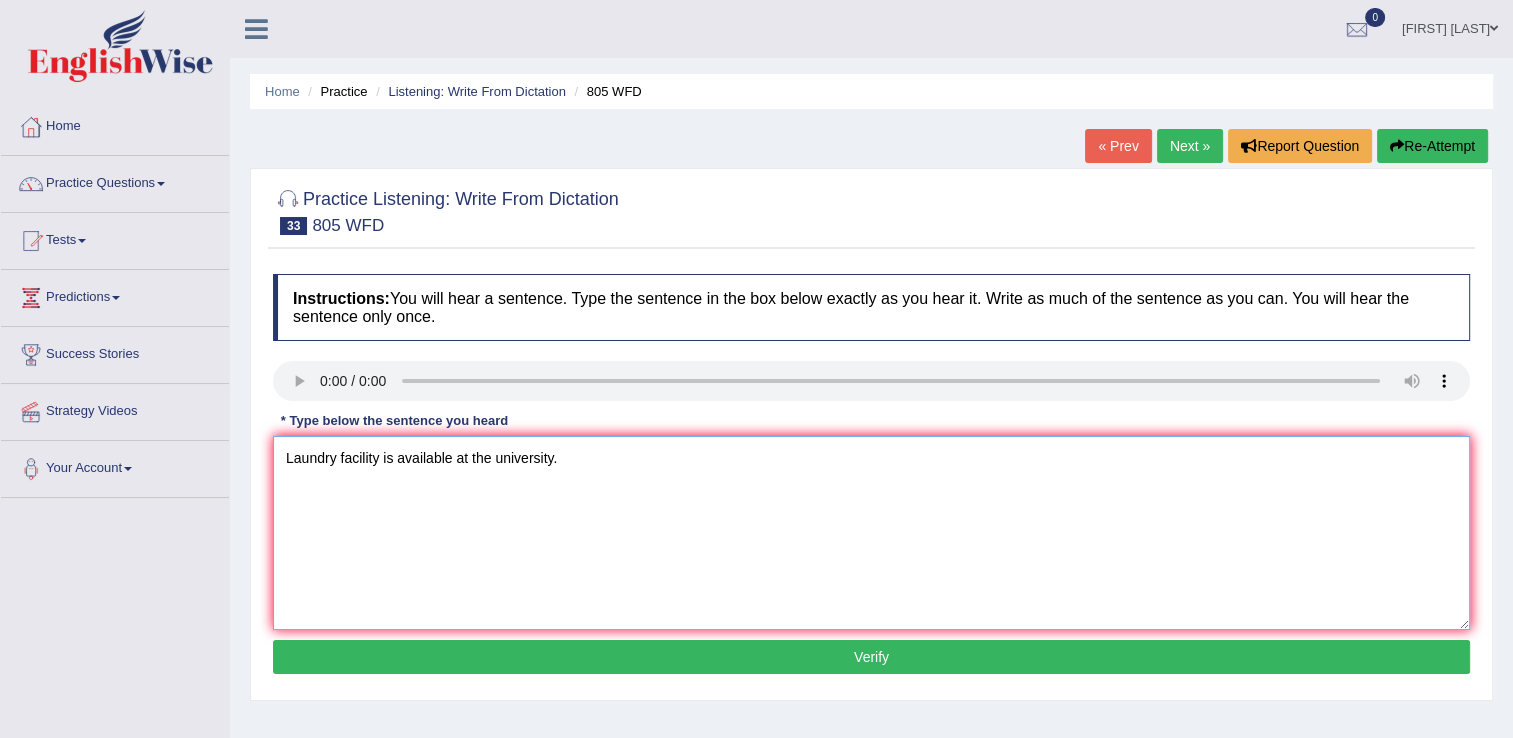 type on "Laundry facility is available at the university." 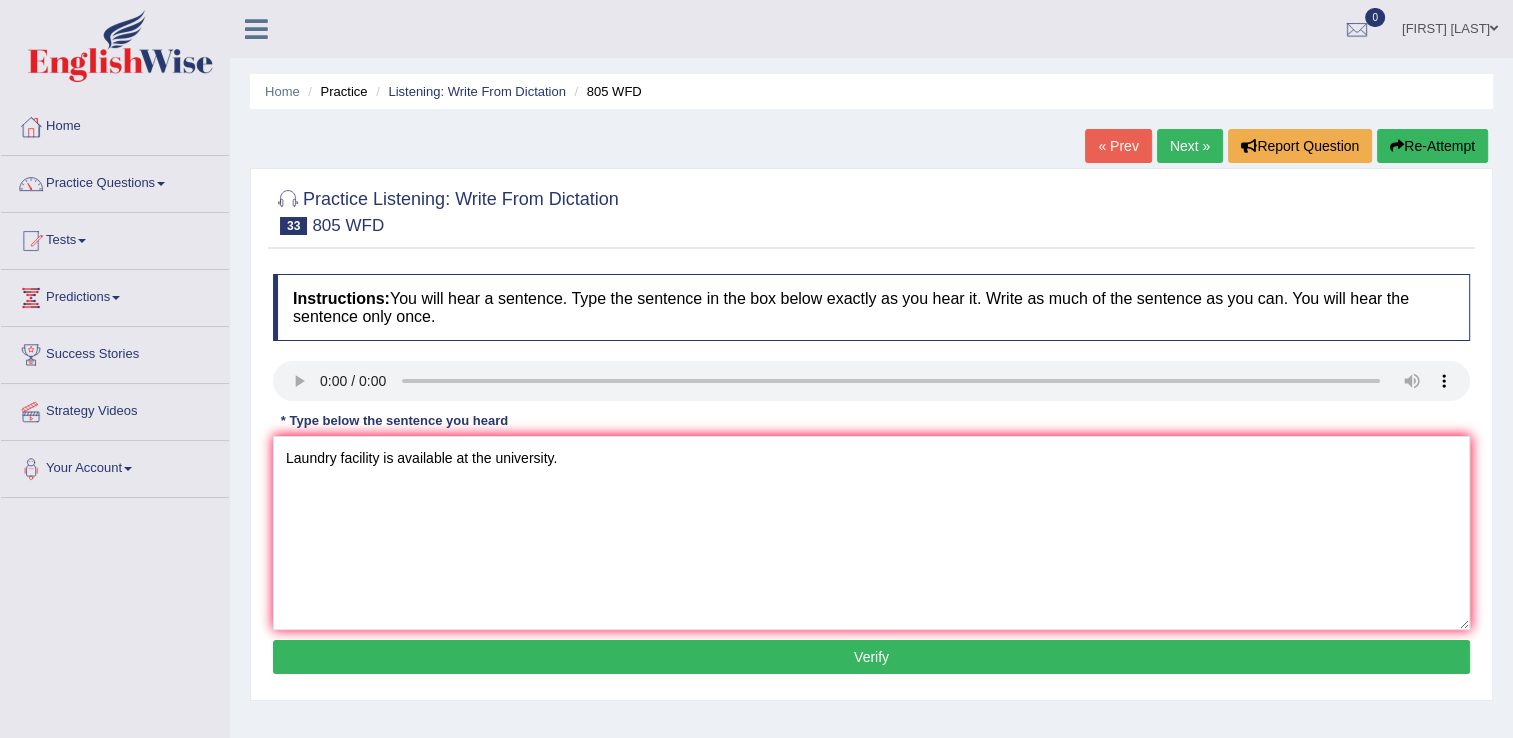 click on "Verify" at bounding box center [871, 657] 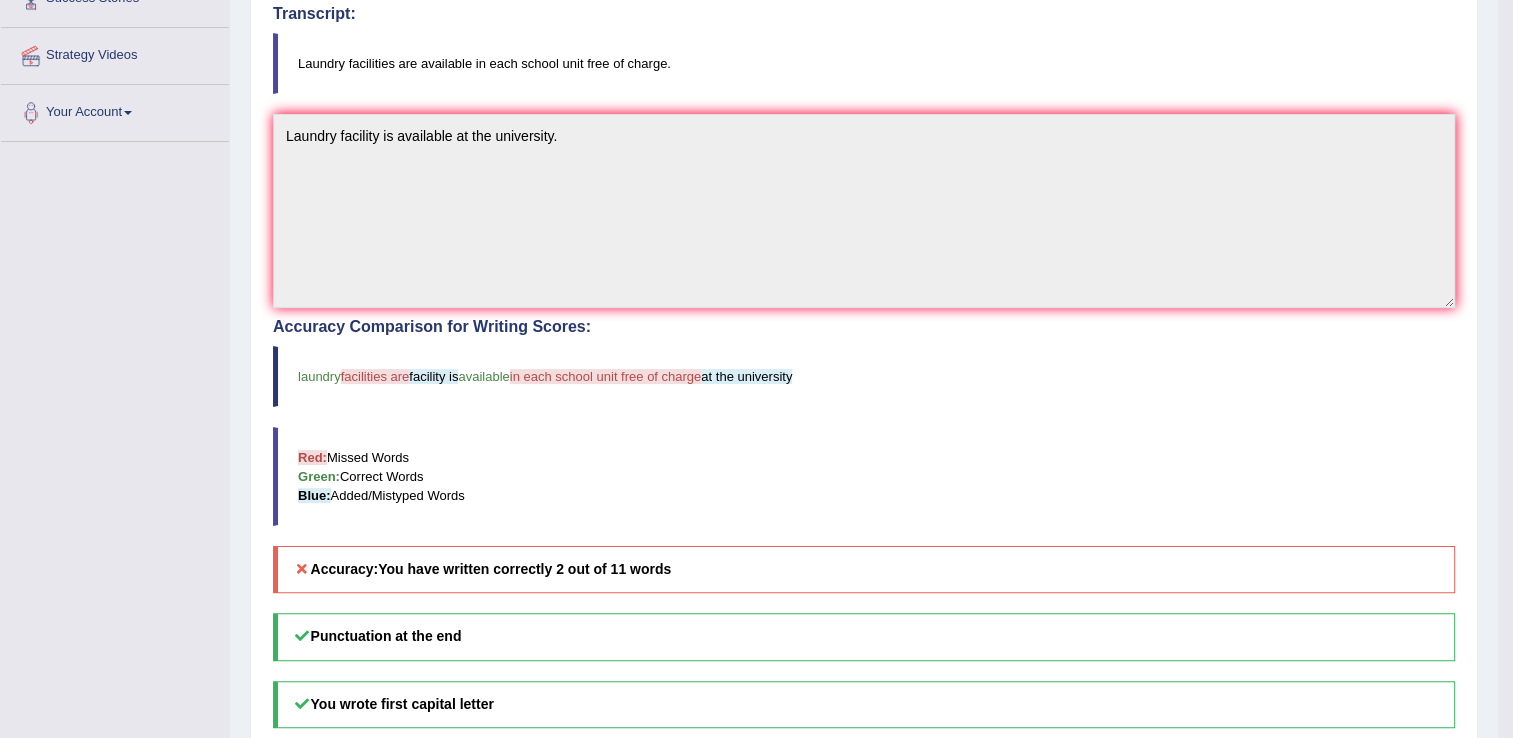 scroll, scrollTop: 100, scrollLeft: 0, axis: vertical 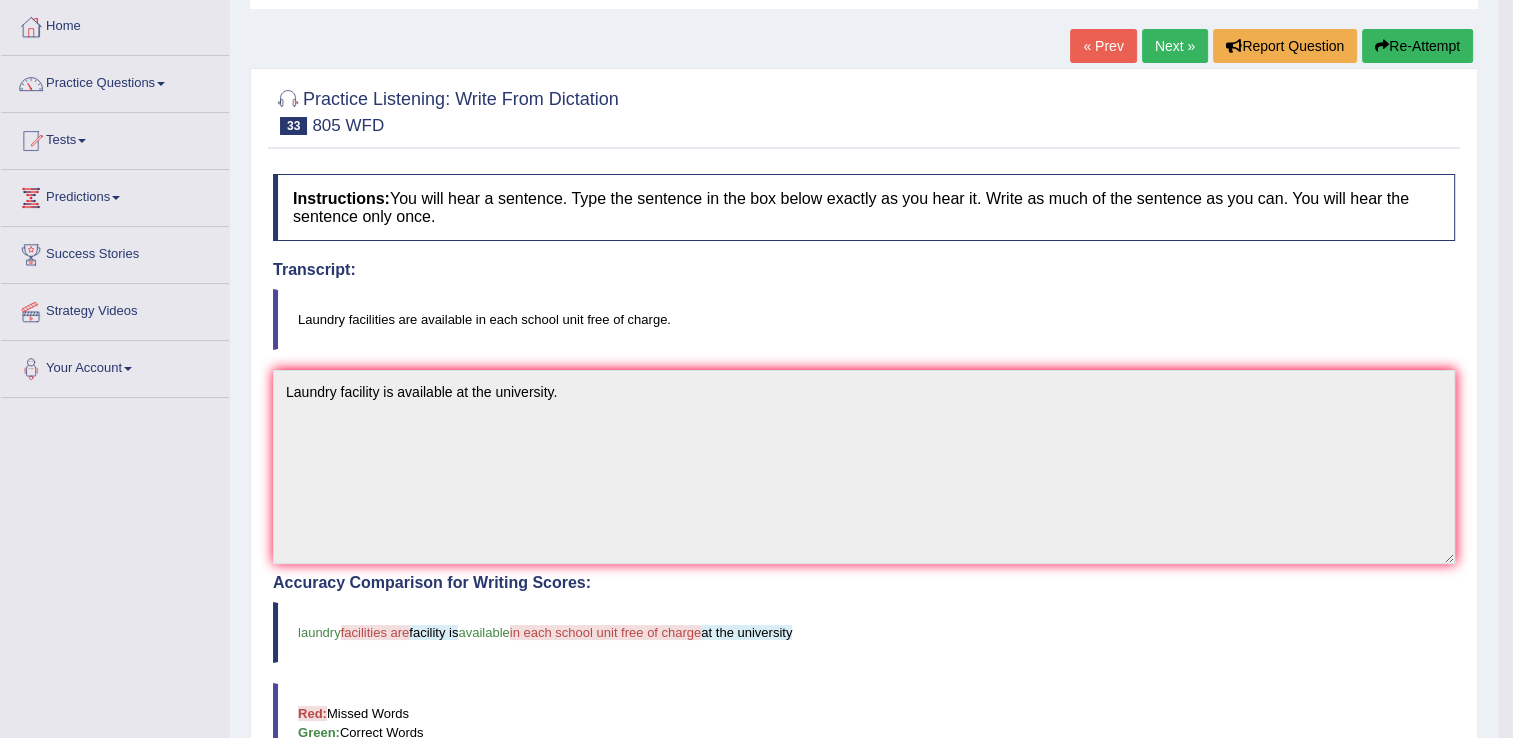 click on "Next »" at bounding box center (1175, 46) 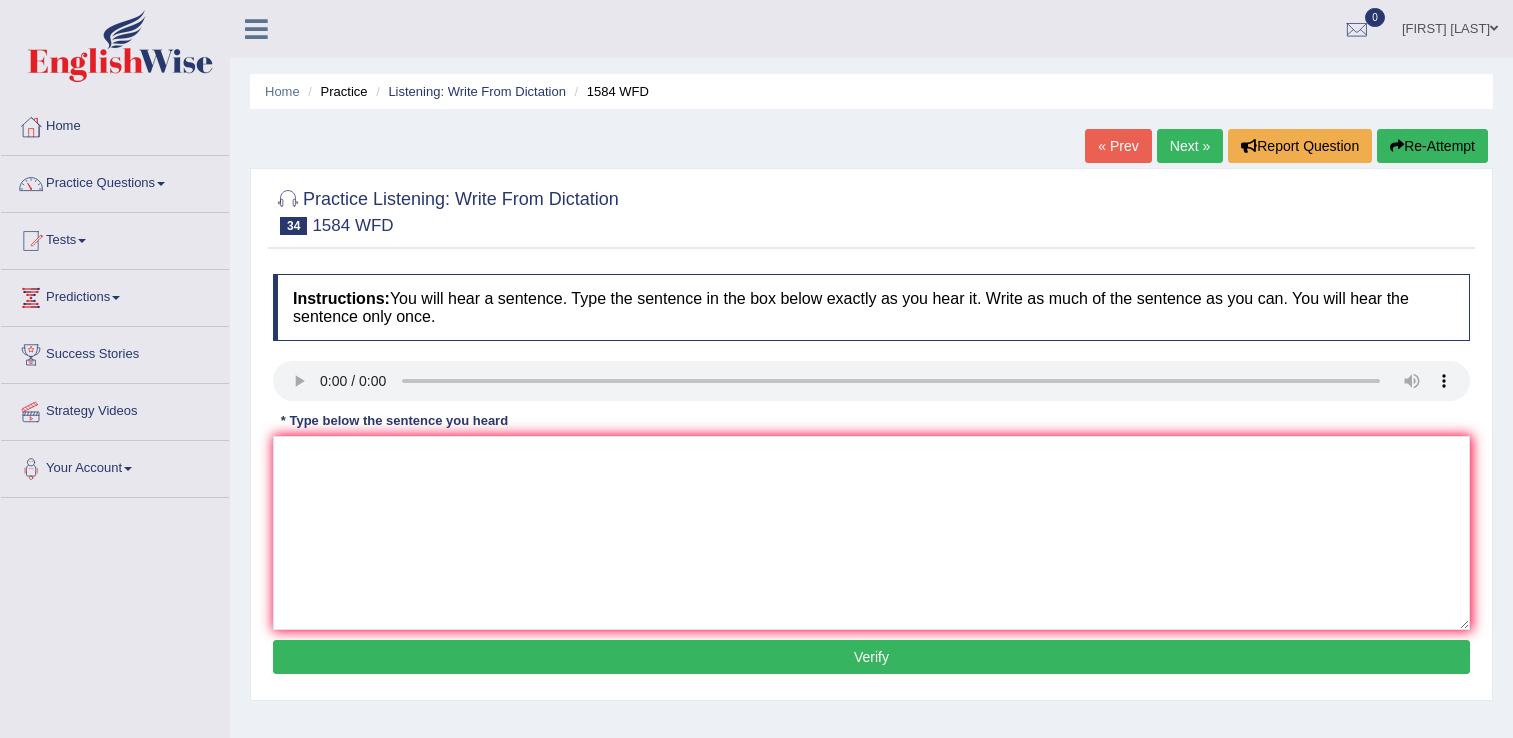 scroll, scrollTop: 0, scrollLeft: 0, axis: both 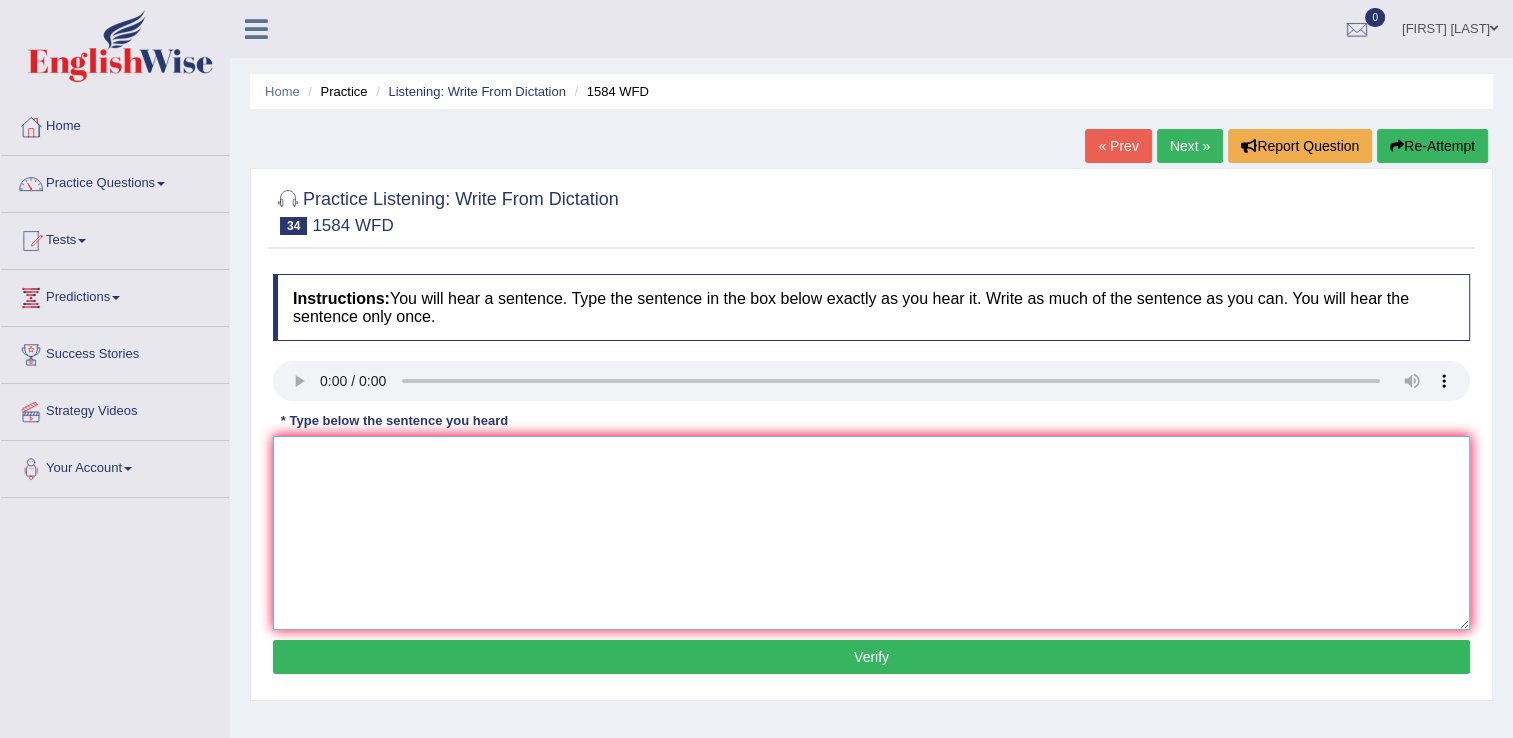 click at bounding box center (871, 533) 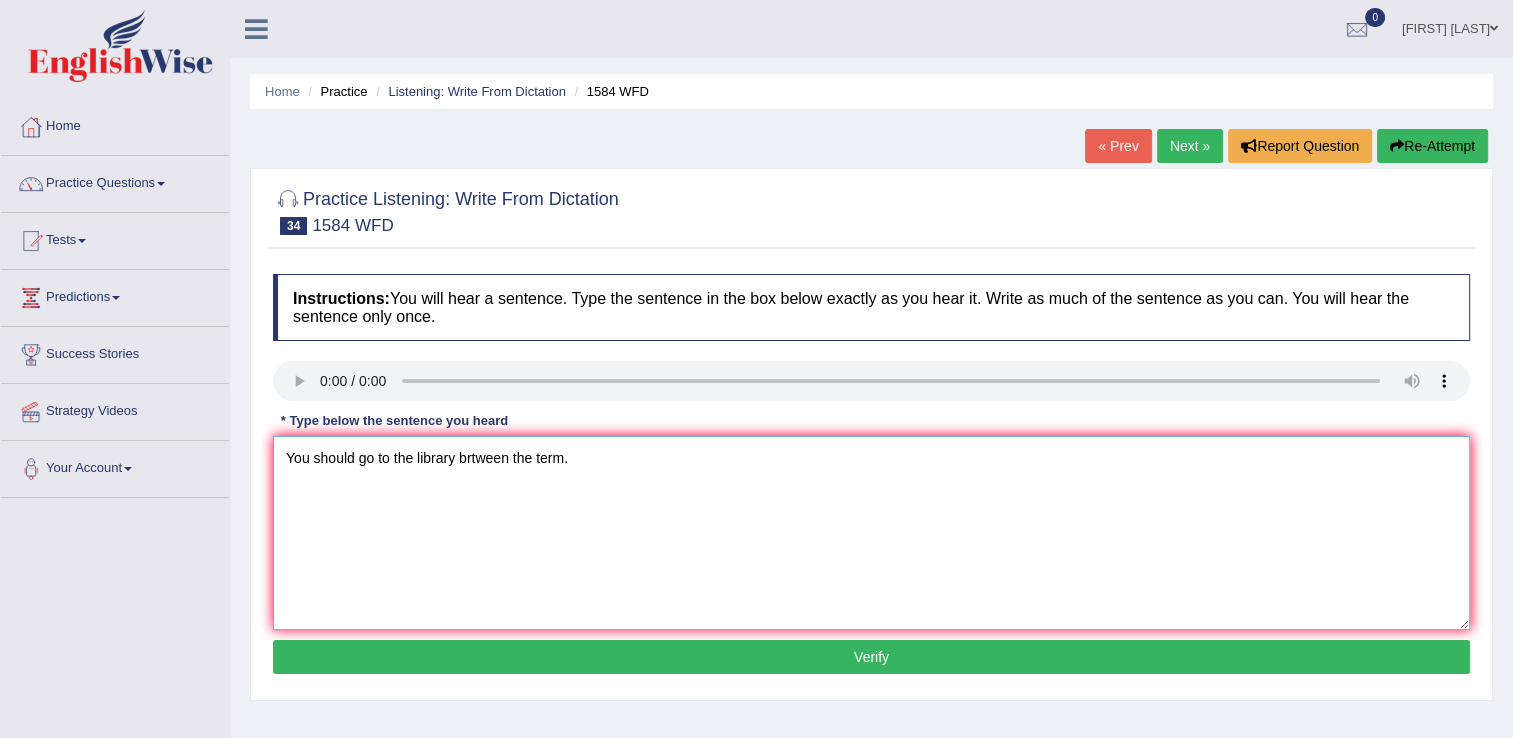 type on "You should go to the library brtween the term." 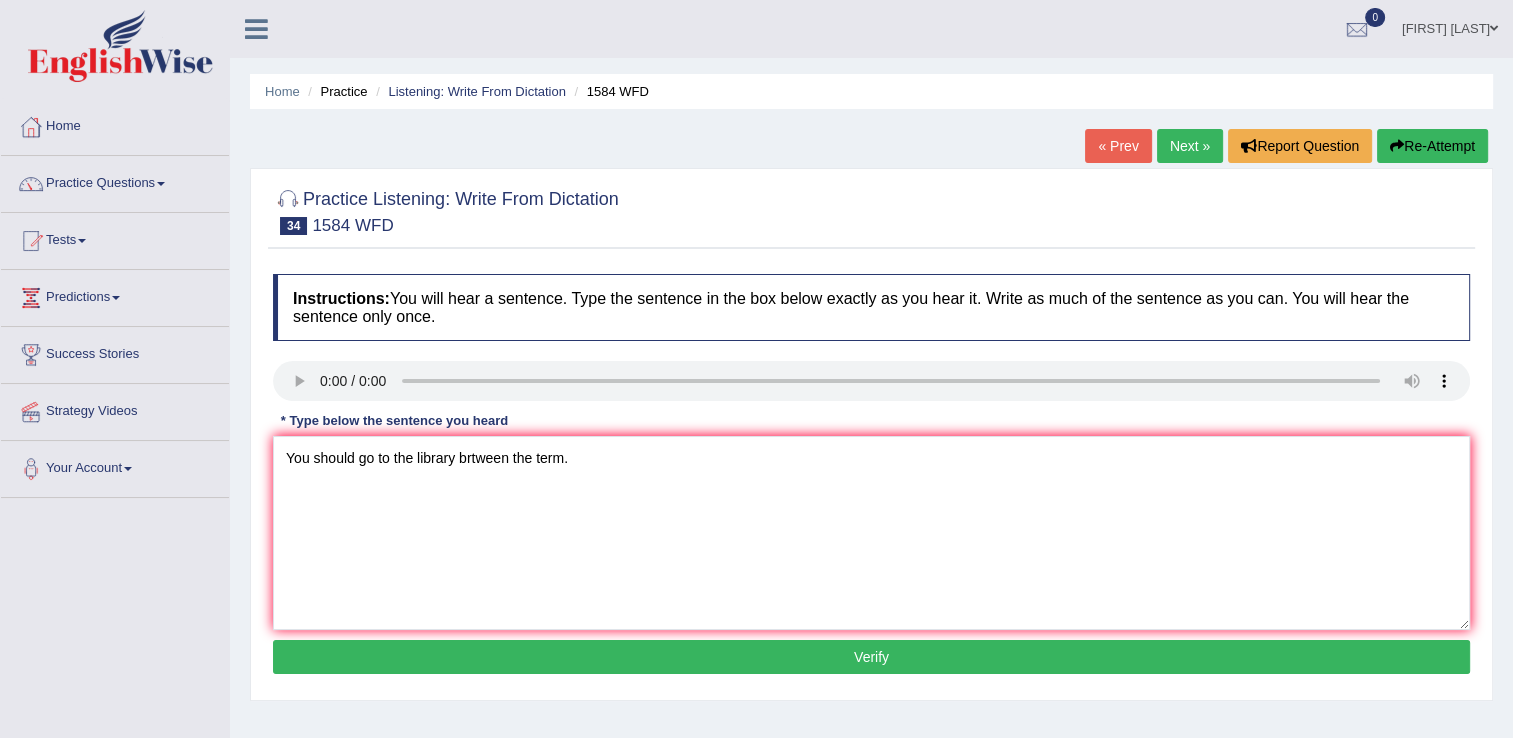 click on "Verify" at bounding box center (871, 657) 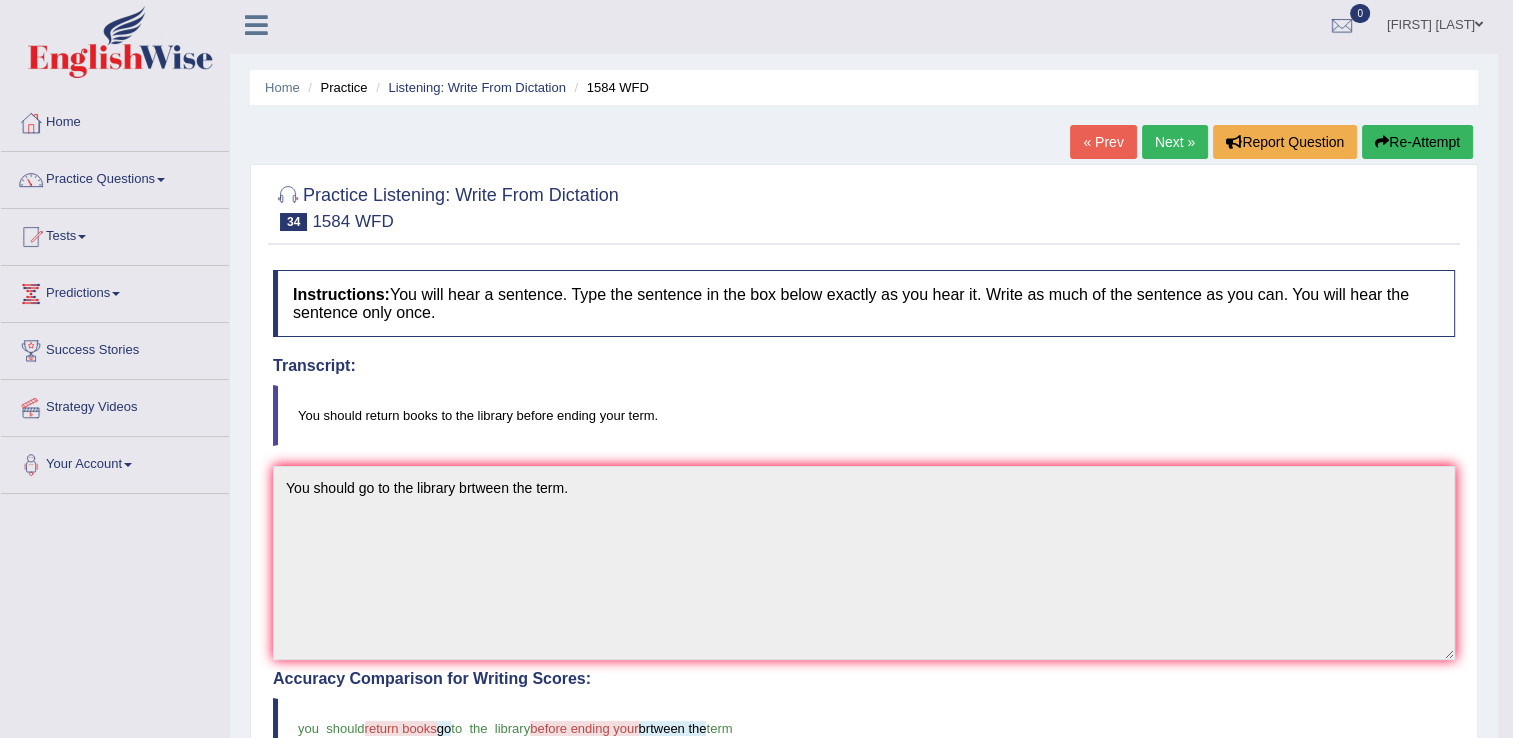 scroll, scrollTop: 0, scrollLeft: 0, axis: both 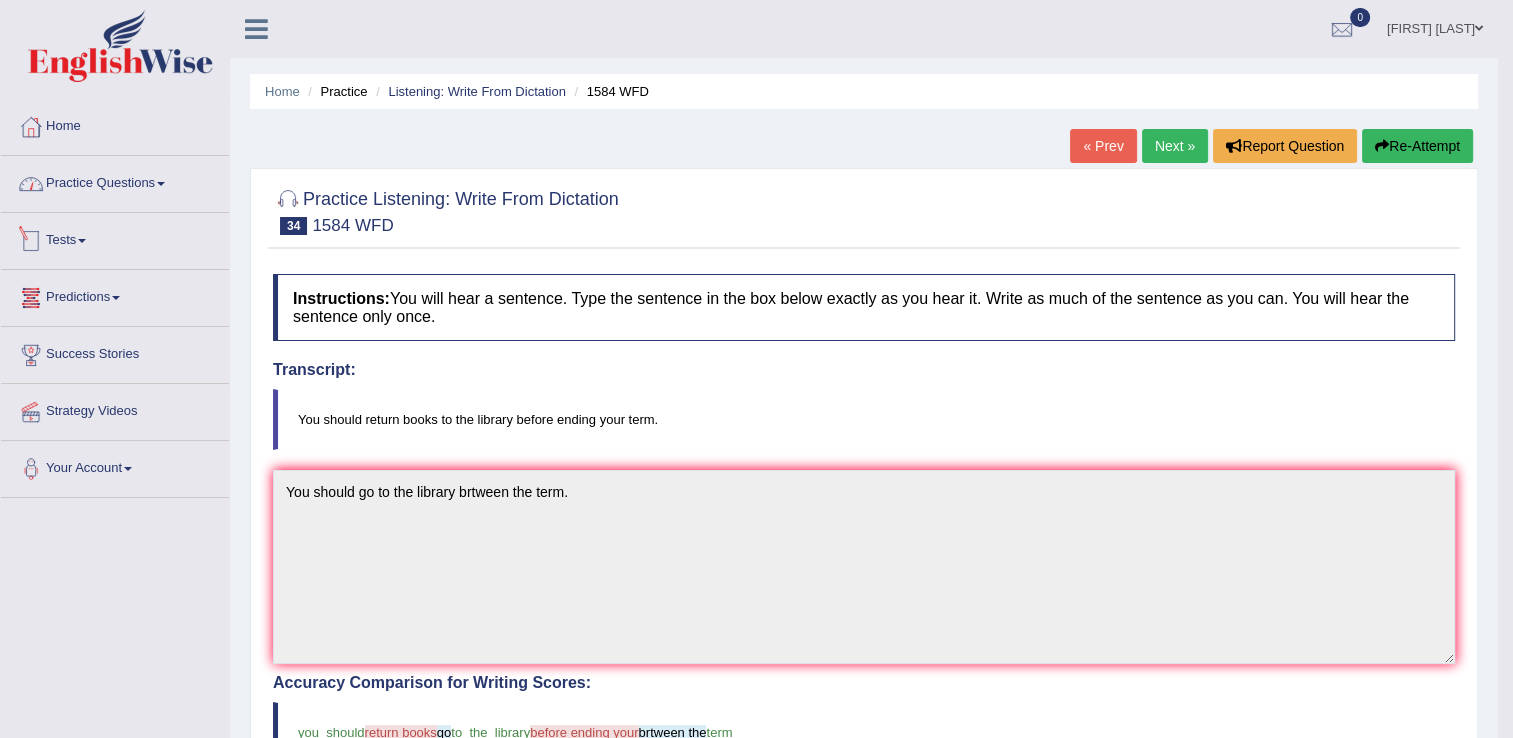 click on "Practice Questions" at bounding box center [115, 181] 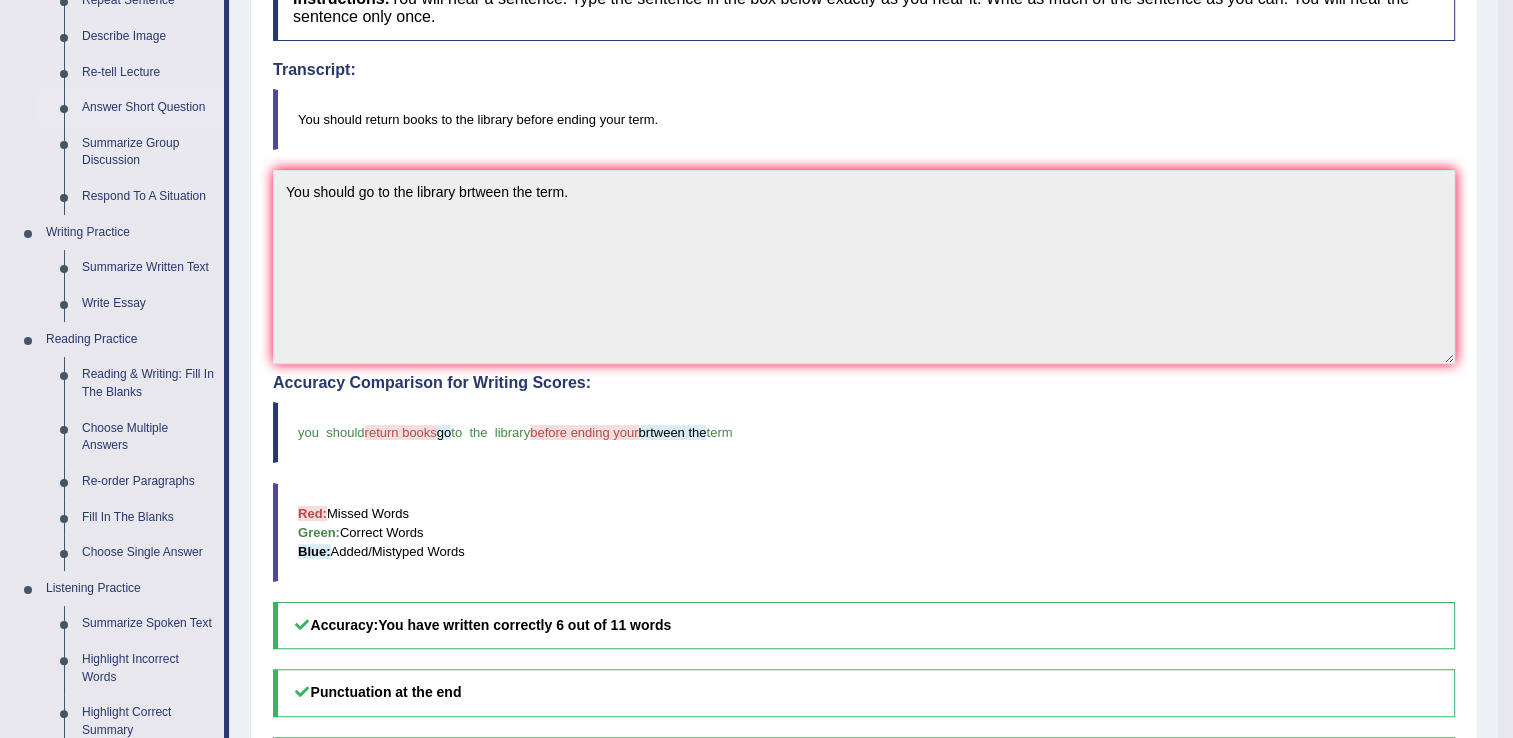 scroll, scrollTop: 400, scrollLeft: 0, axis: vertical 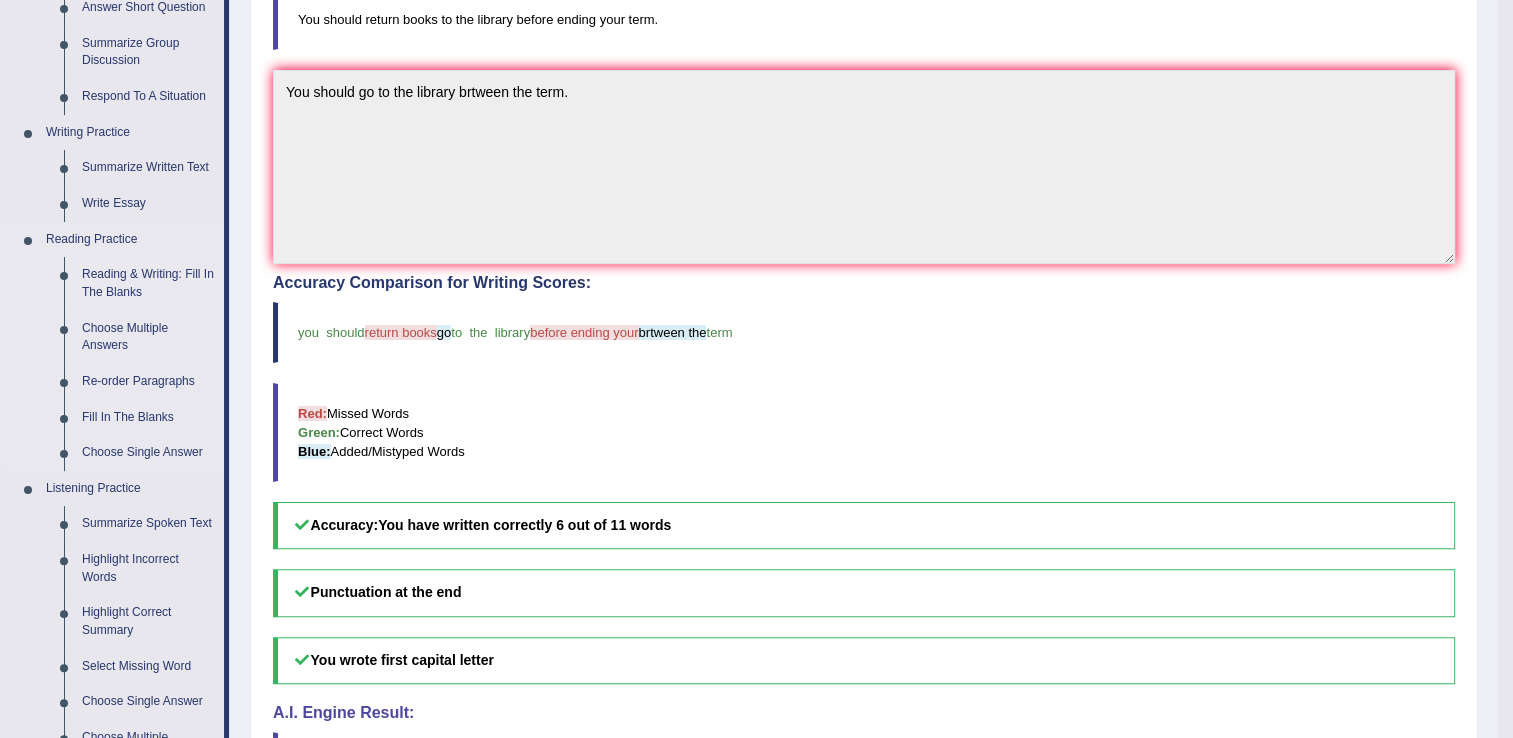 click on "Reading & Writing: Fill In The Blanks" at bounding box center (148, 283) 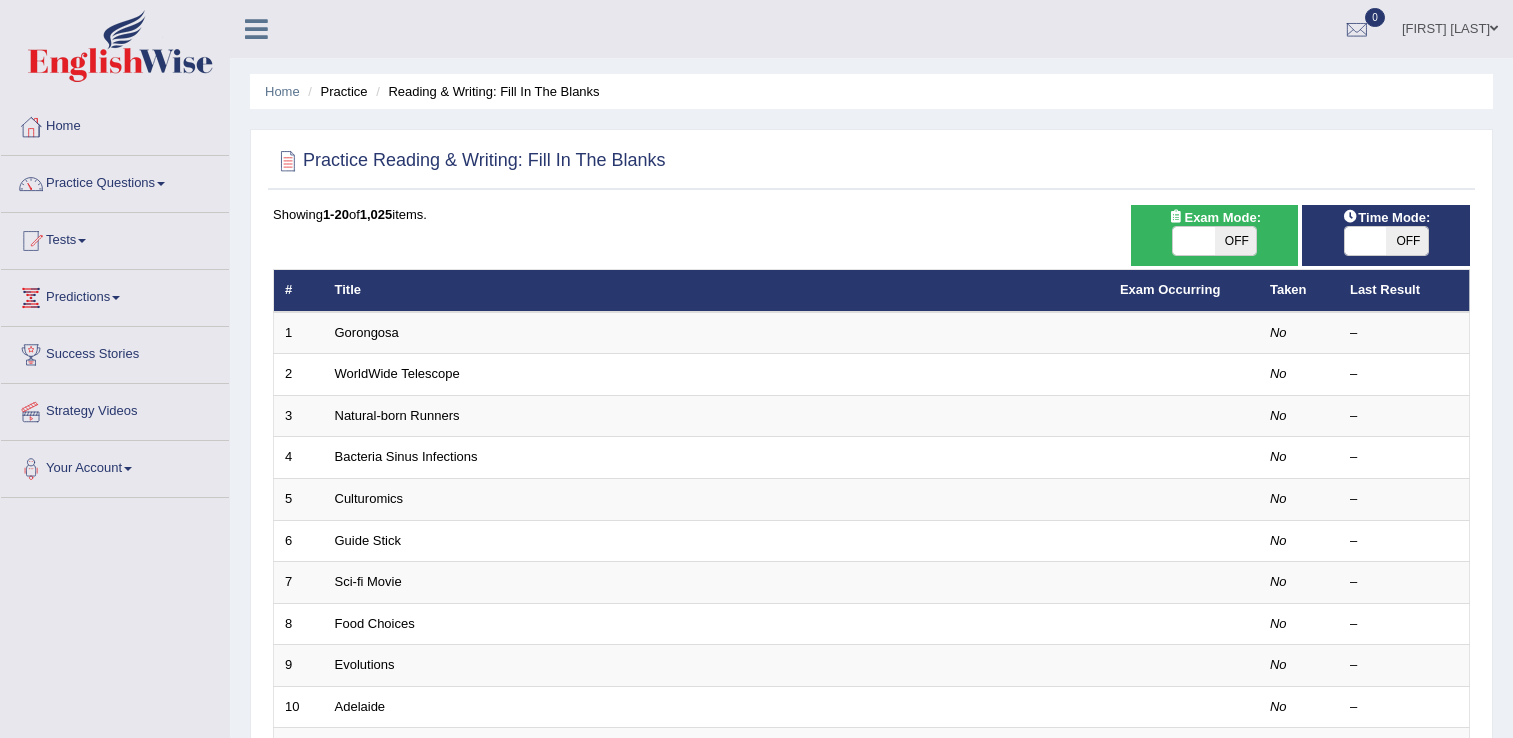 scroll, scrollTop: 500, scrollLeft: 0, axis: vertical 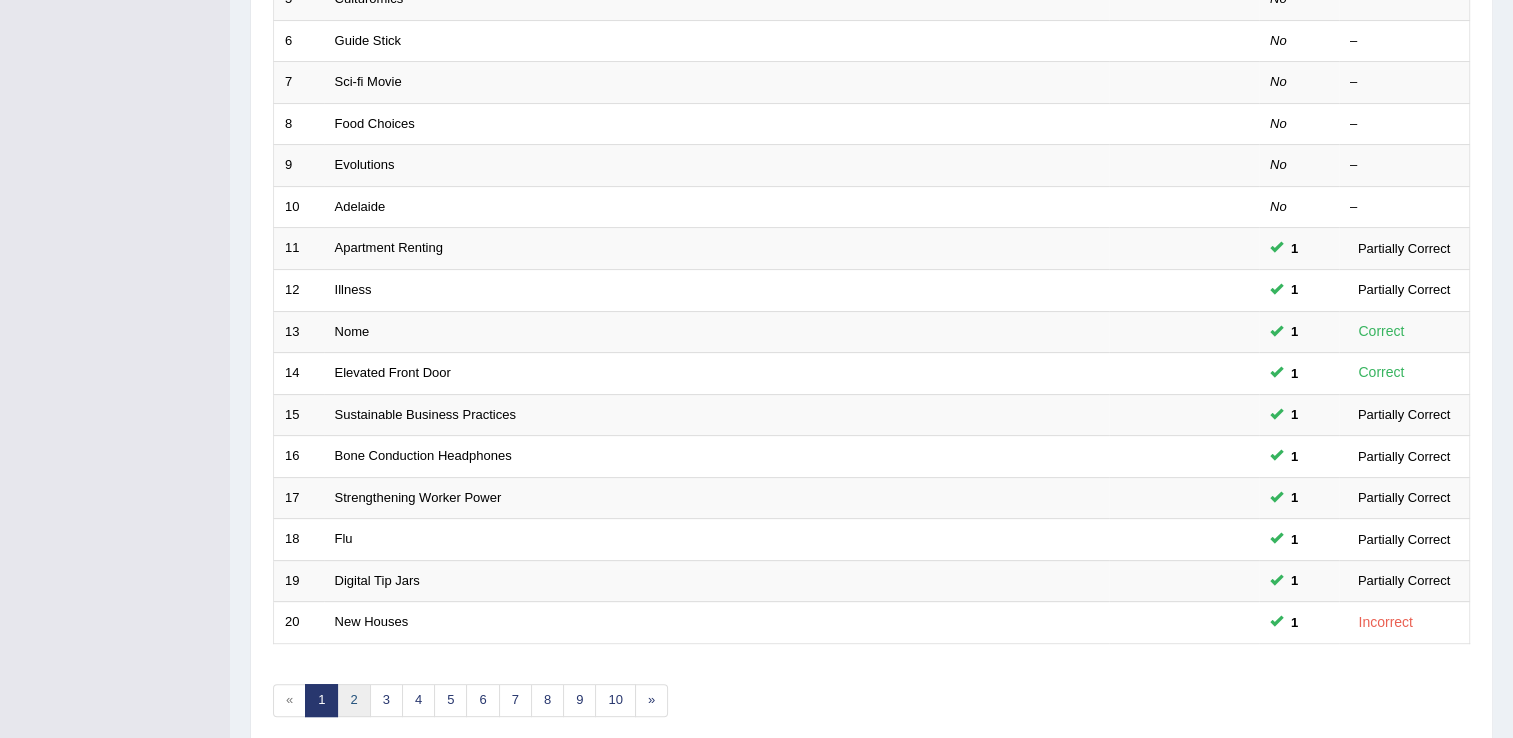 click on "2" at bounding box center (353, 700) 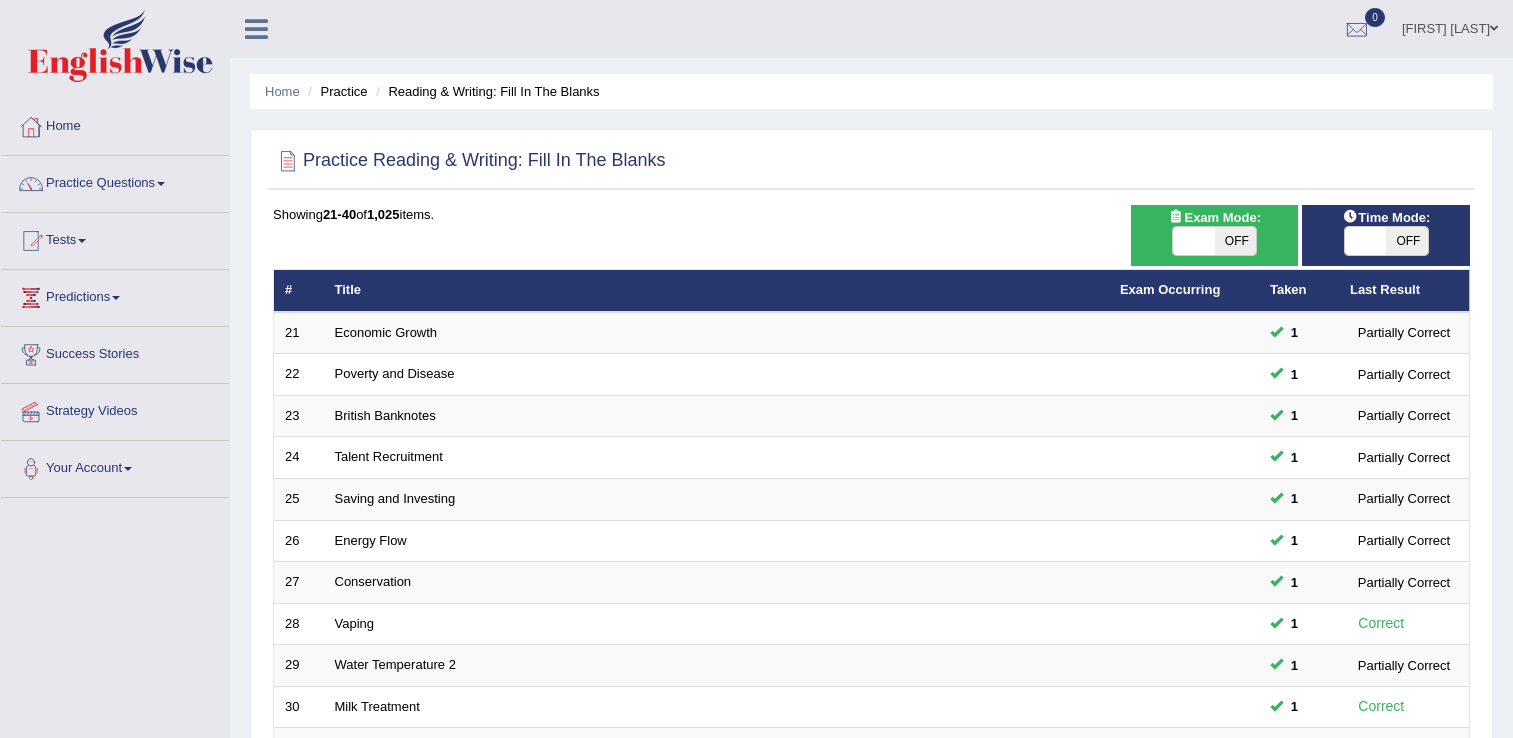 scroll, scrollTop: 488, scrollLeft: 0, axis: vertical 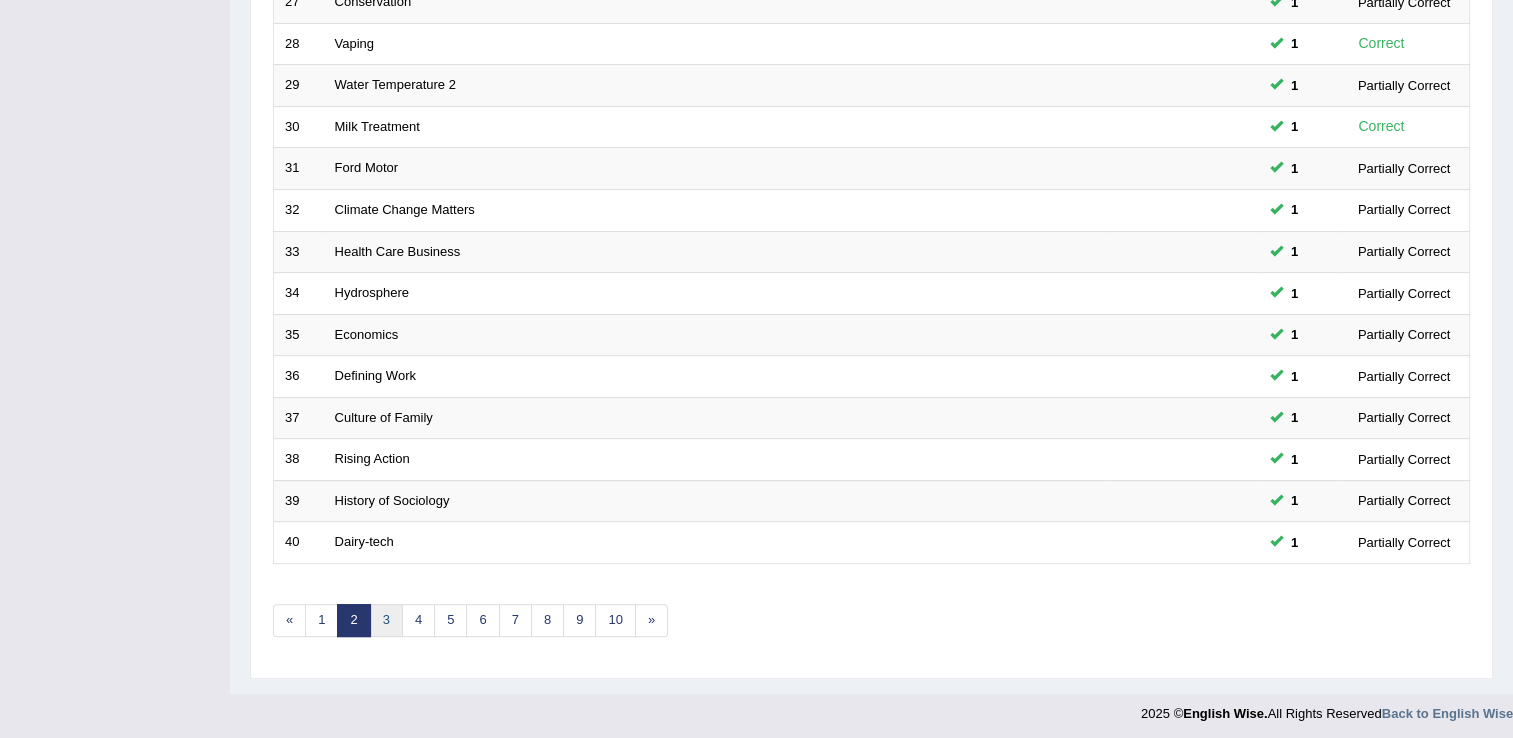 click on "3" at bounding box center (386, 620) 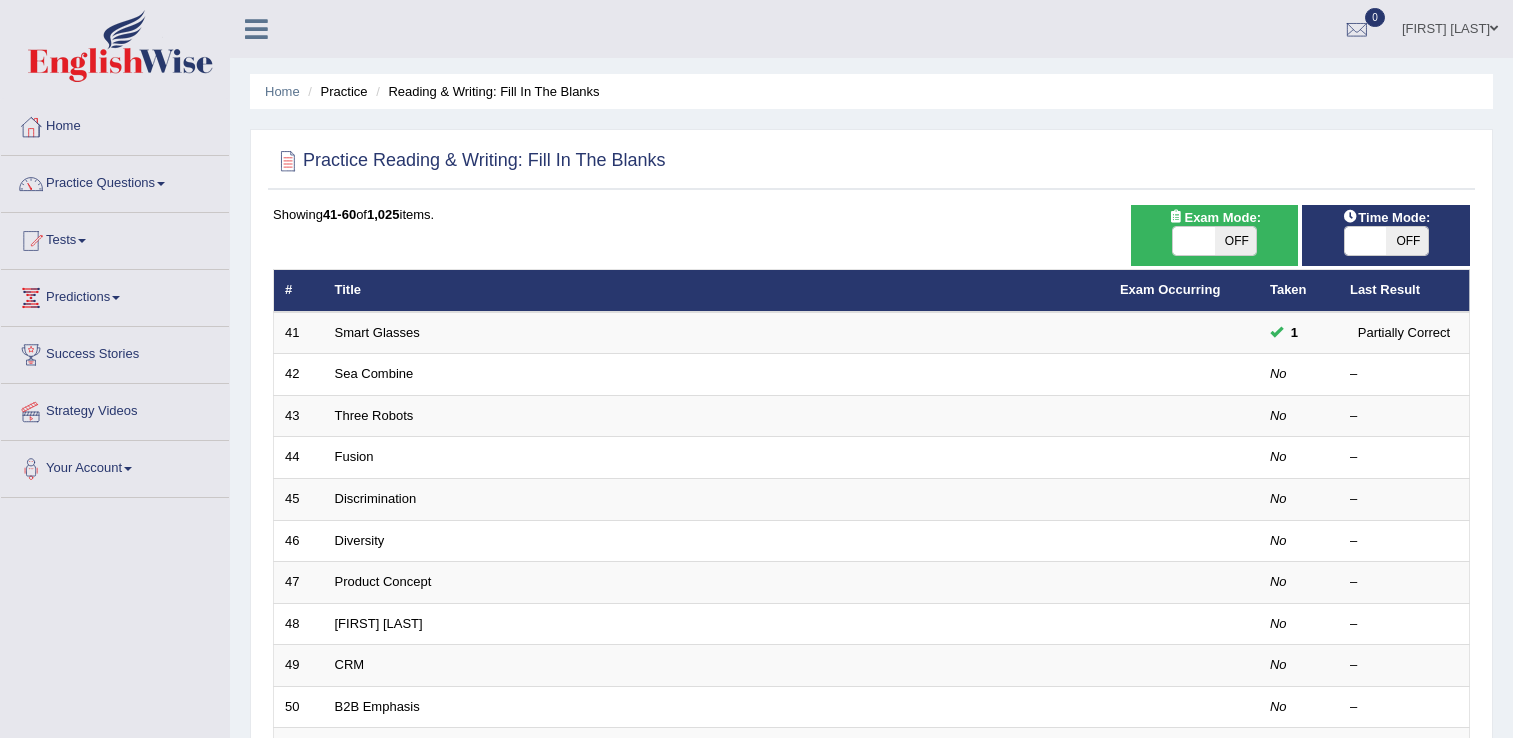 scroll, scrollTop: 0, scrollLeft: 0, axis: both 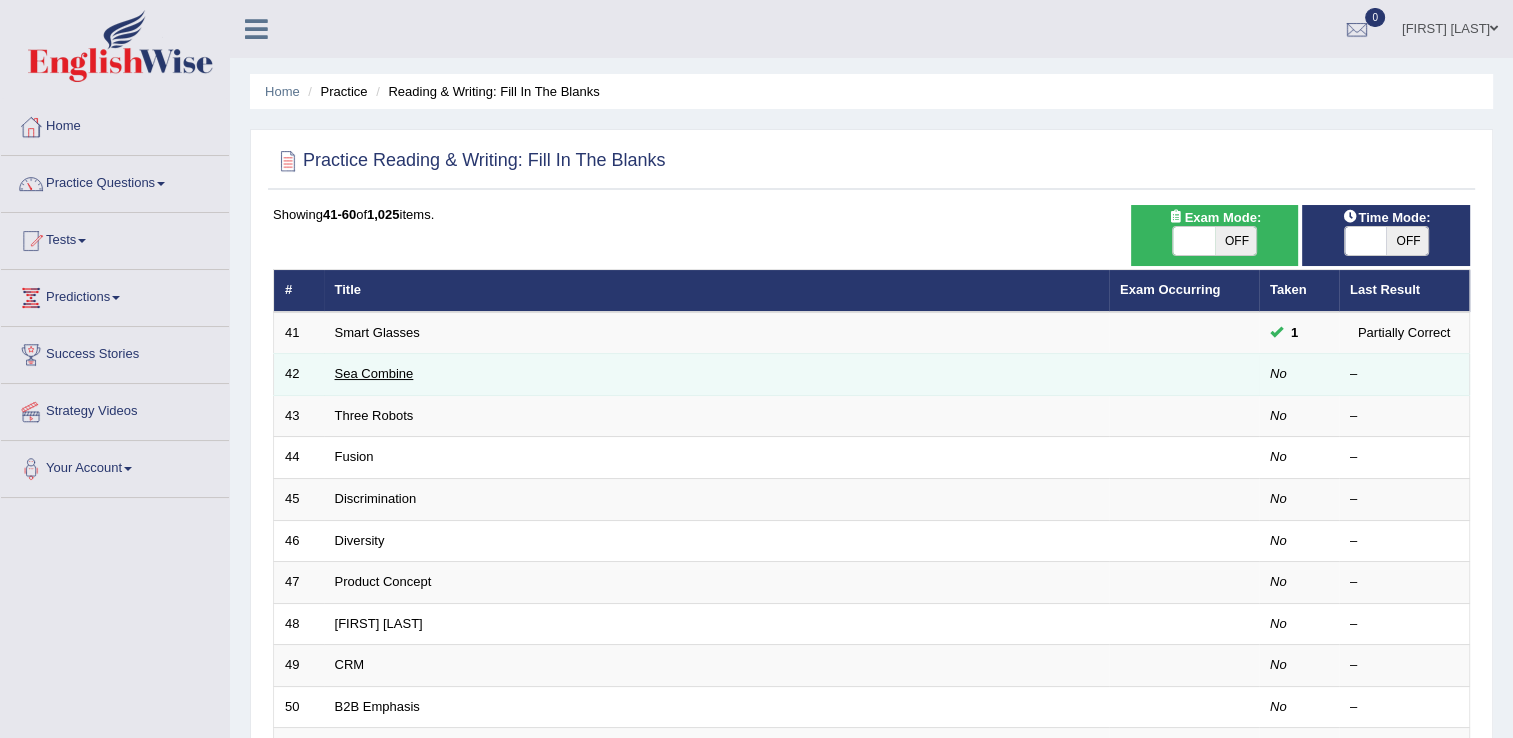 click on "Sea Combine" at bounding box center (374, 373) 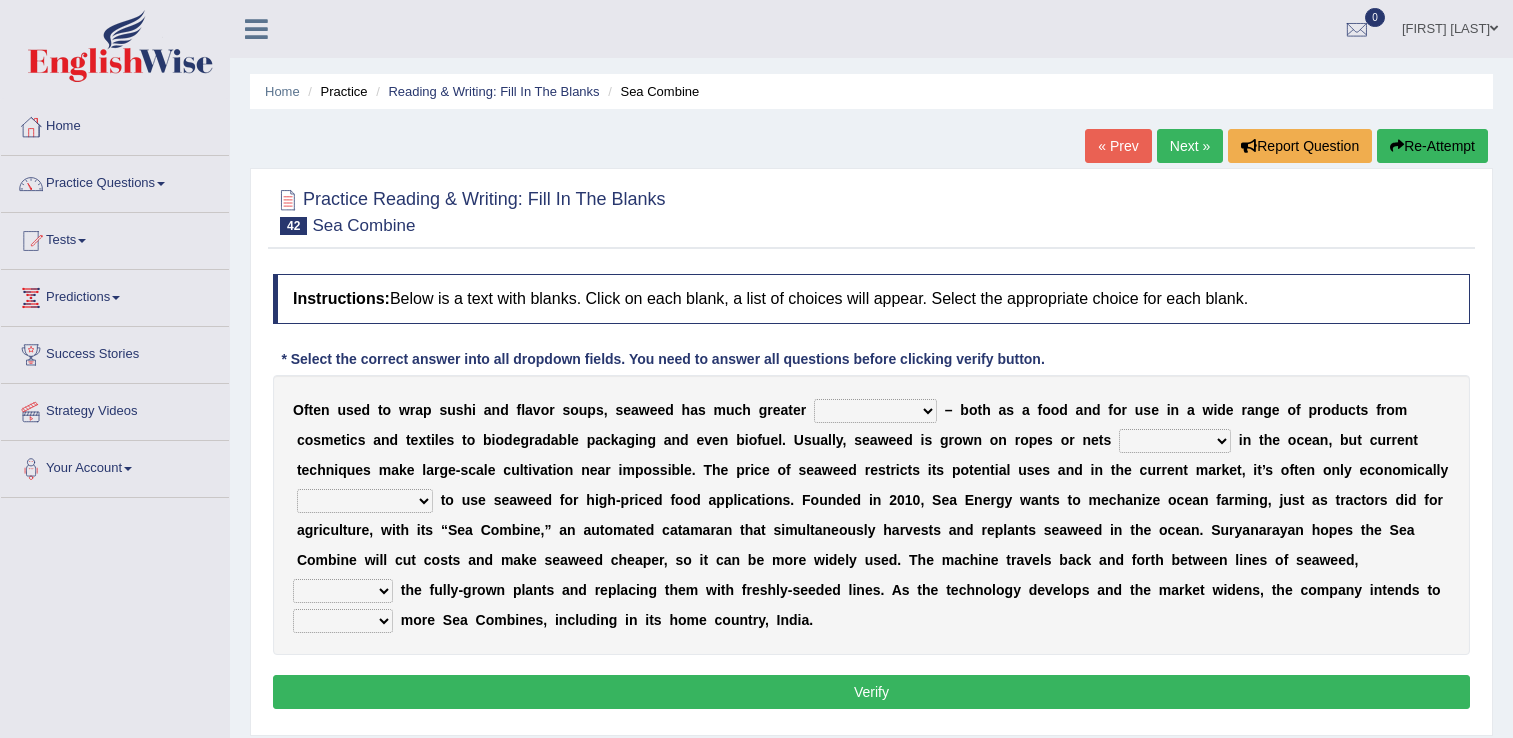 scroll, scrollTop: 0, scrollLeft: 0, axis: both 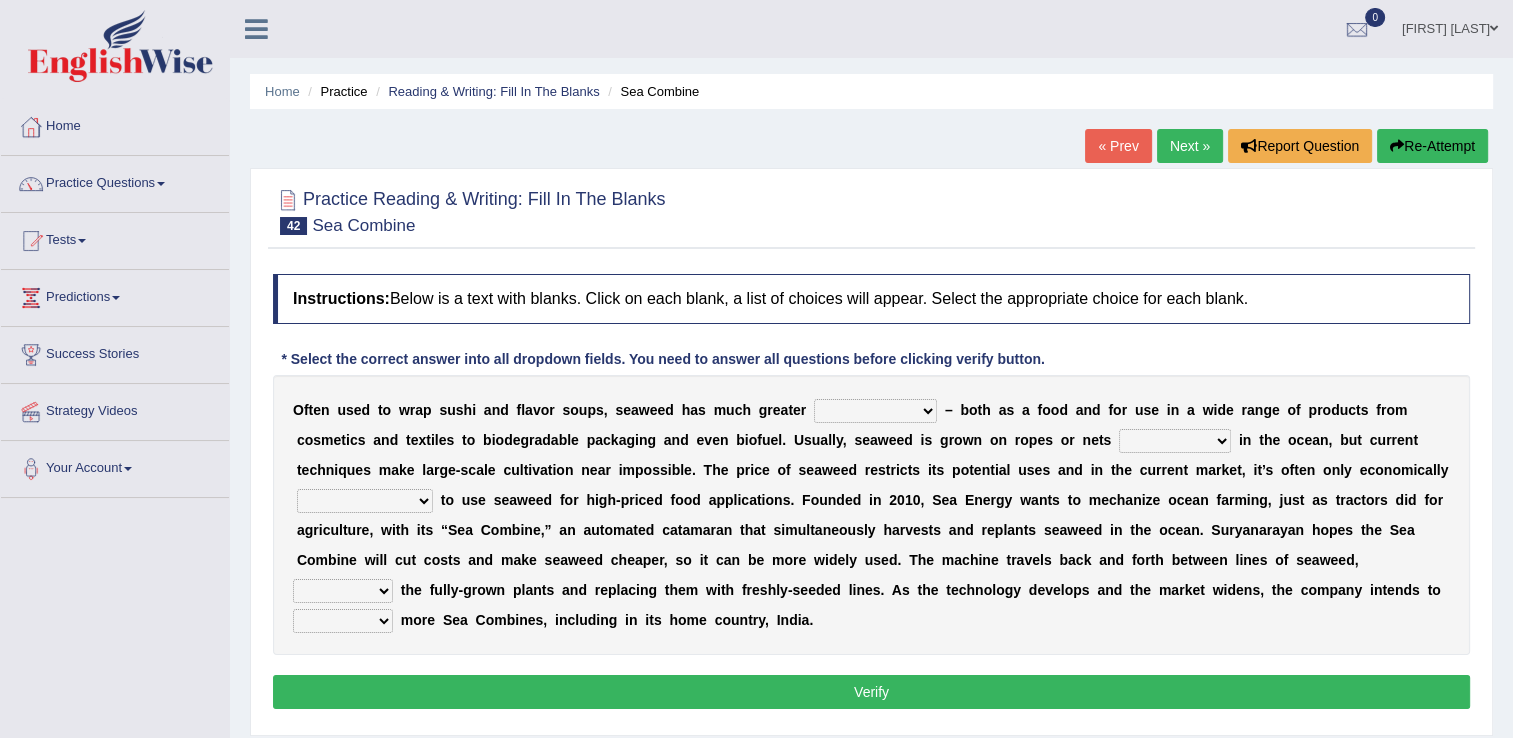 click on "spatial consequential initial potential" at bounding box center [875, 411] 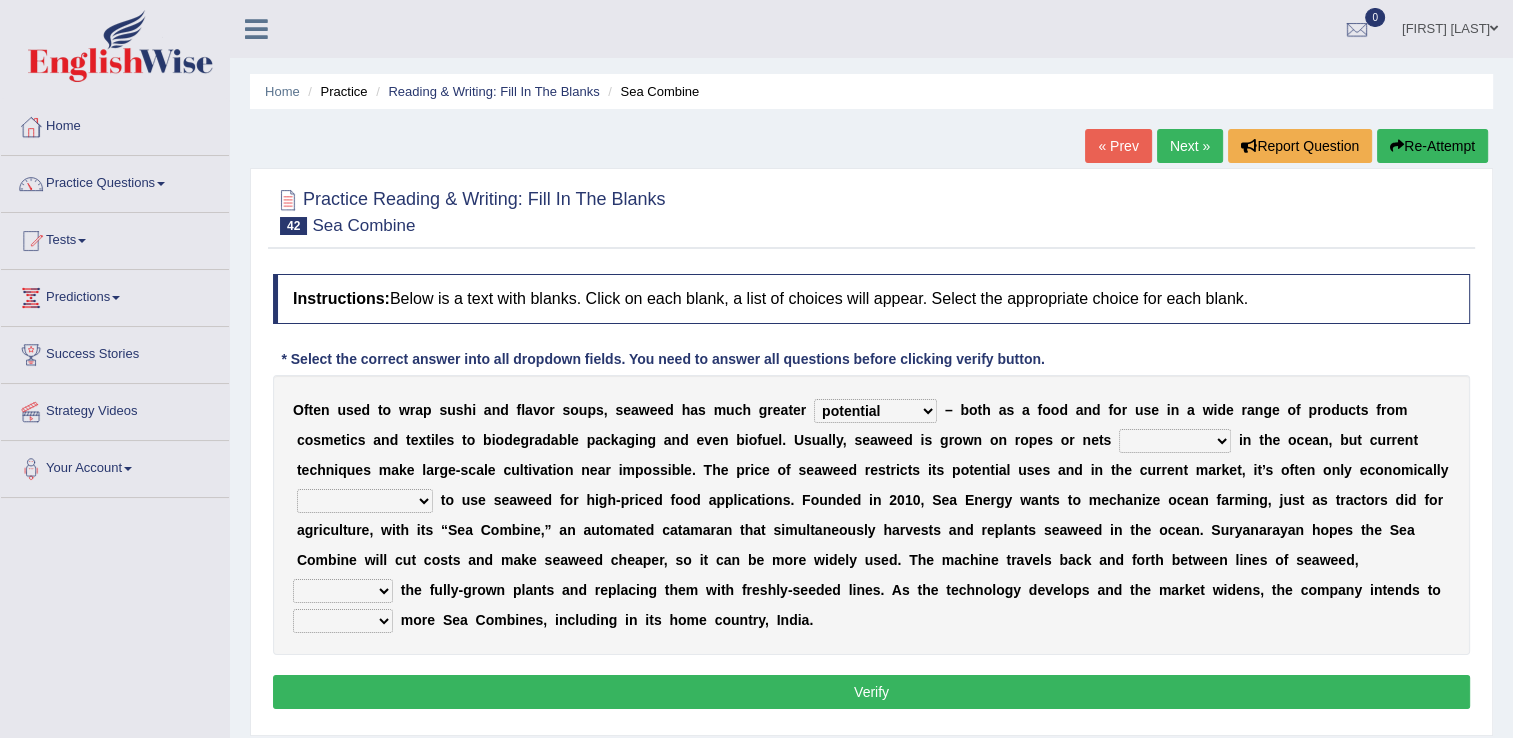 click on "spatial consequential initial potential" at bounding box center [875, 411] 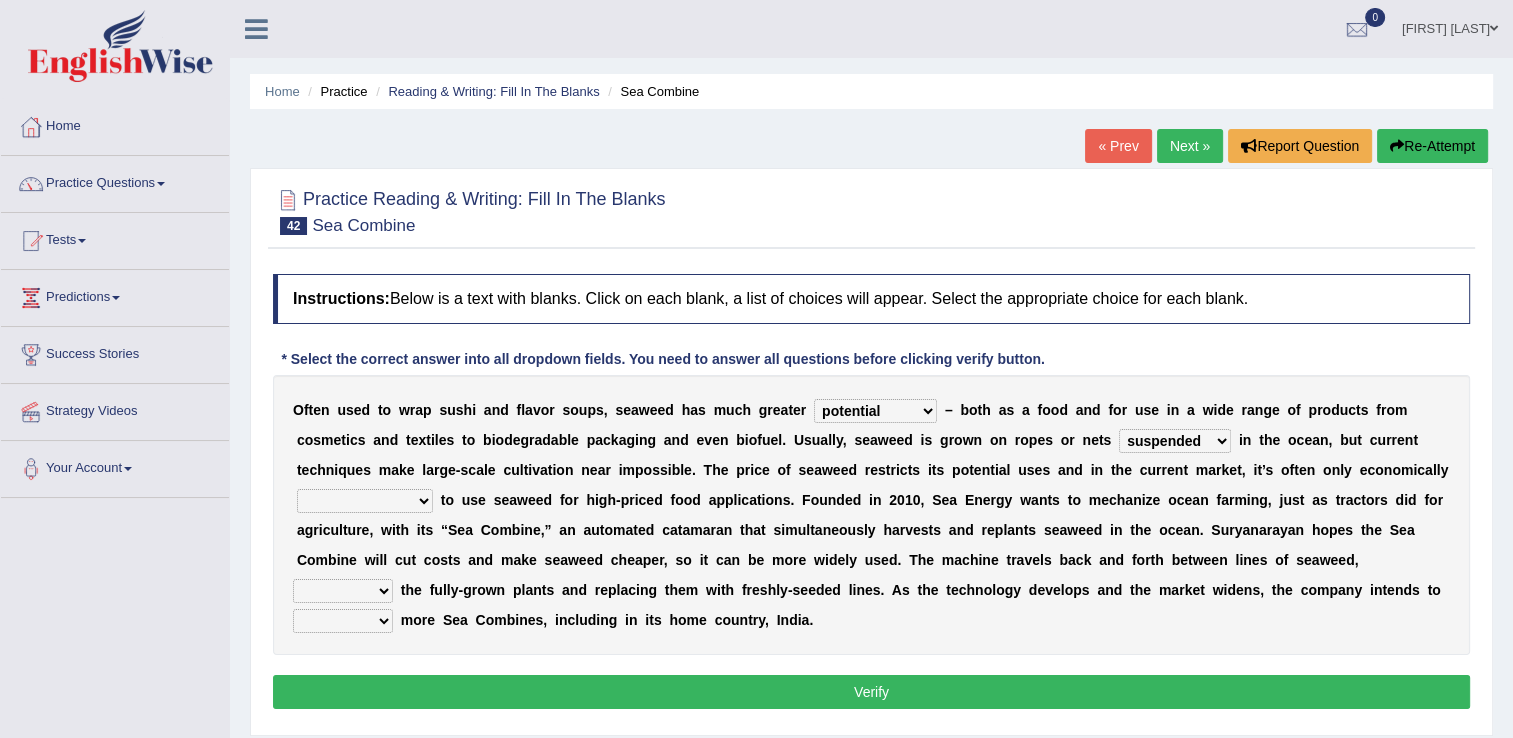 click on "purchased suspended transcended amended" at bounding box center [1175, 441] 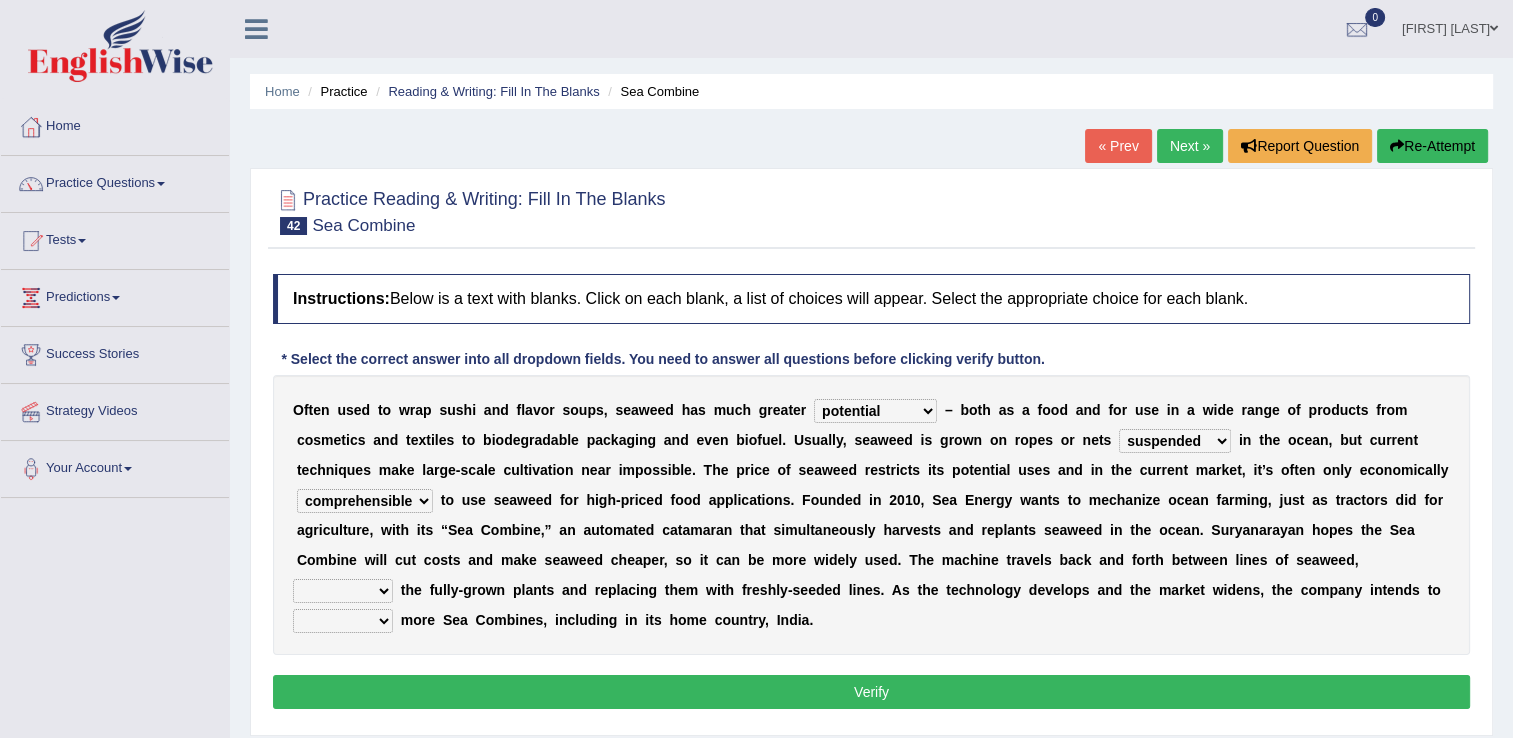 click on "convertible predictable comprehensible viable" at bounding box center (365, 501) 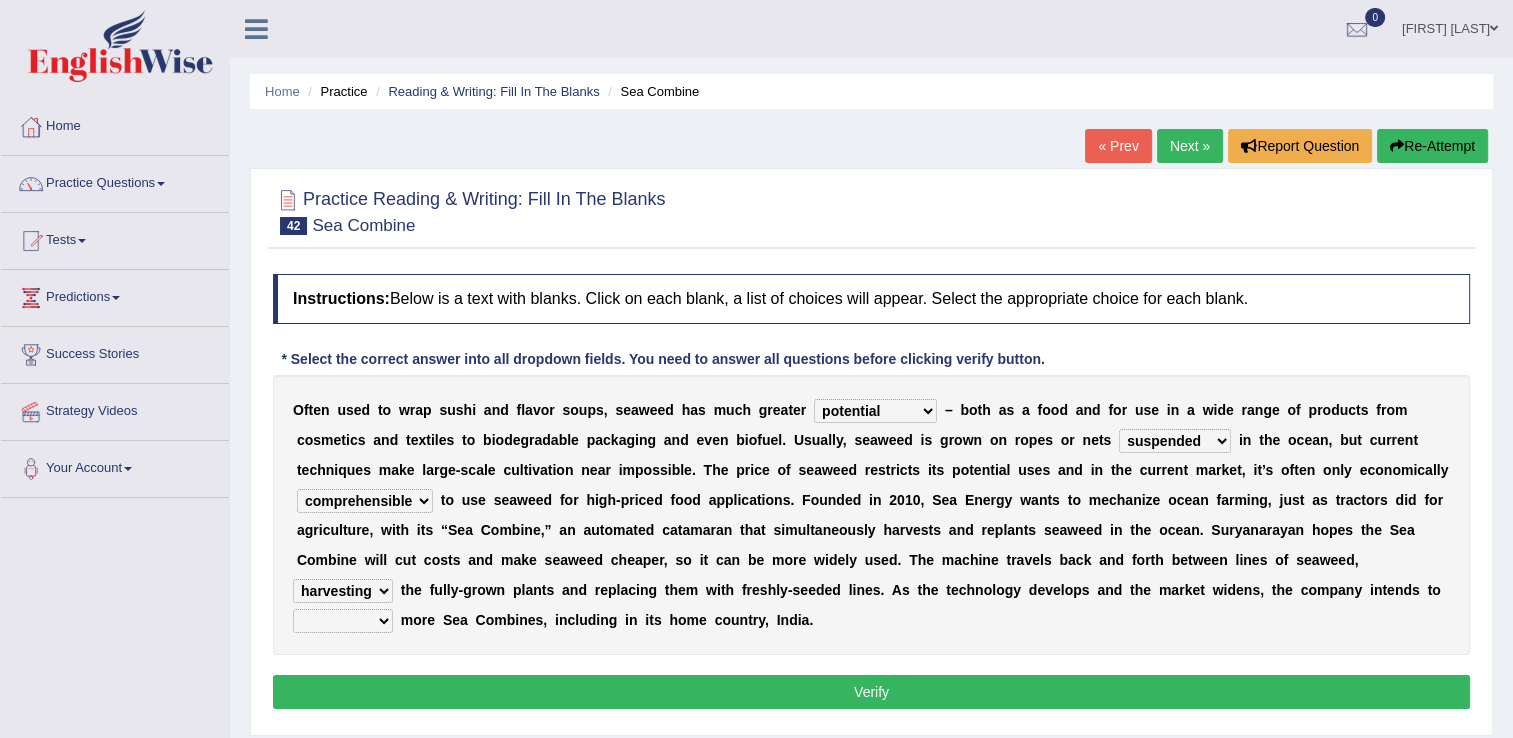 click on "planting disposing harvesting seeding" at bounding box center (343, 591) 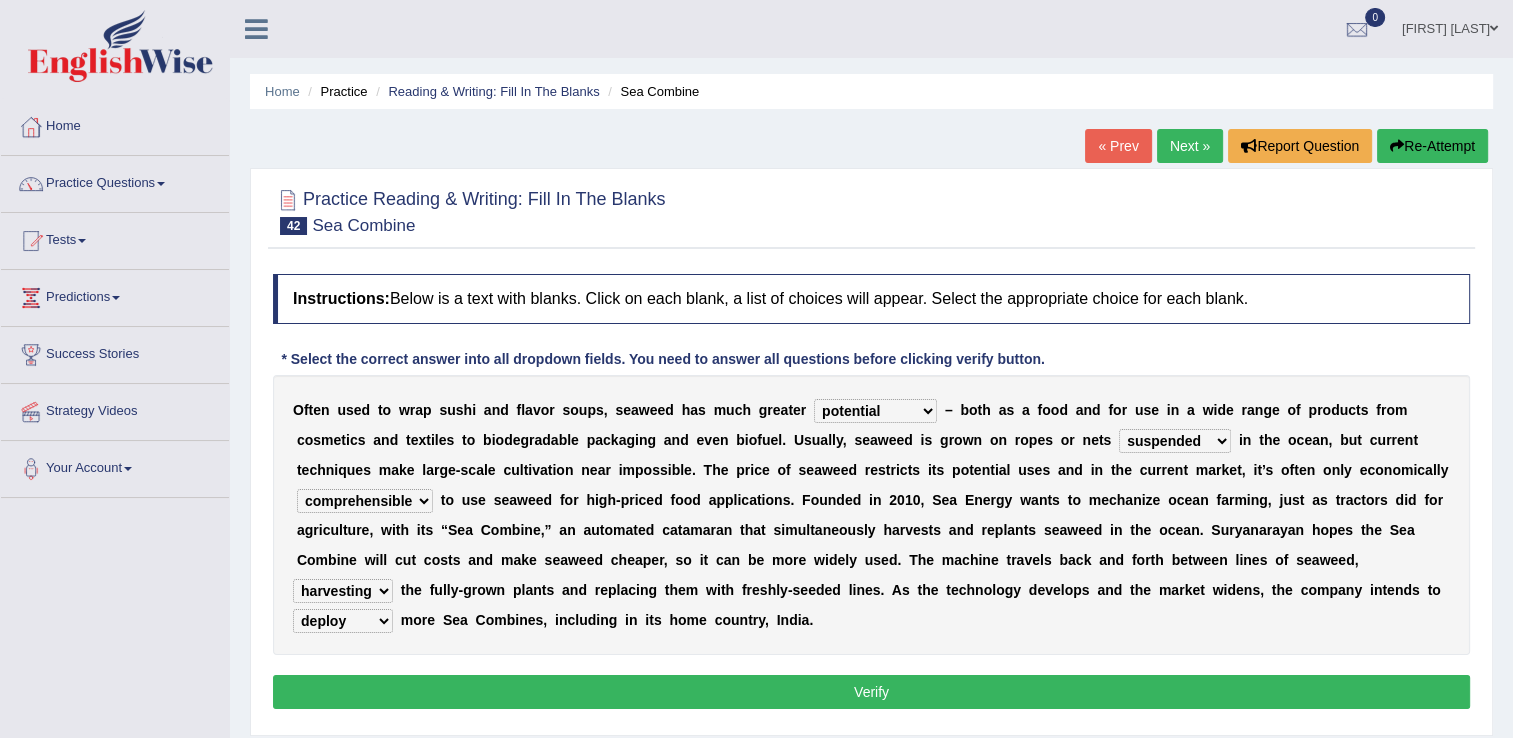 click on "Verify" at bounding box center [871, 692] 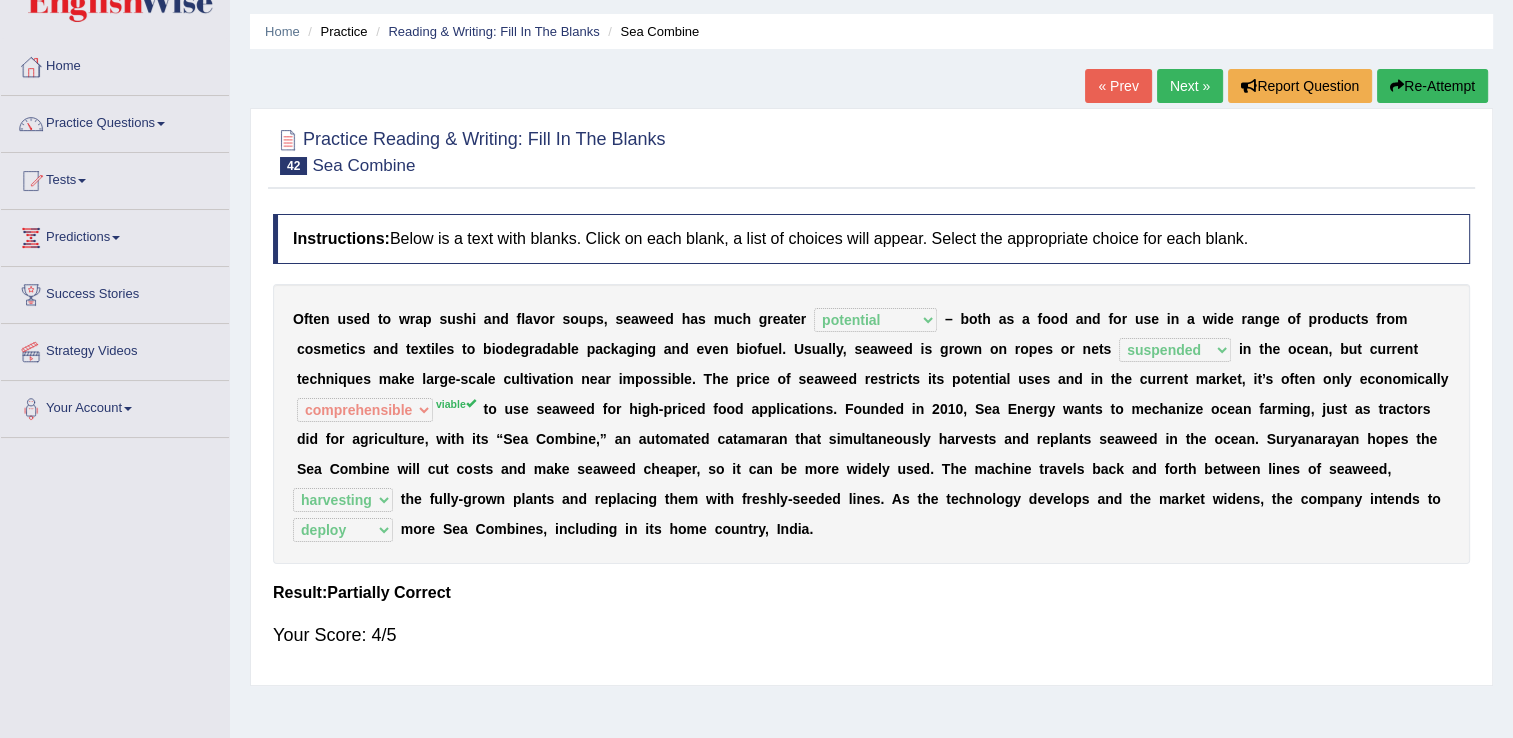 scroll, scrollTop: 0, scrollLeft: 0, axis: both 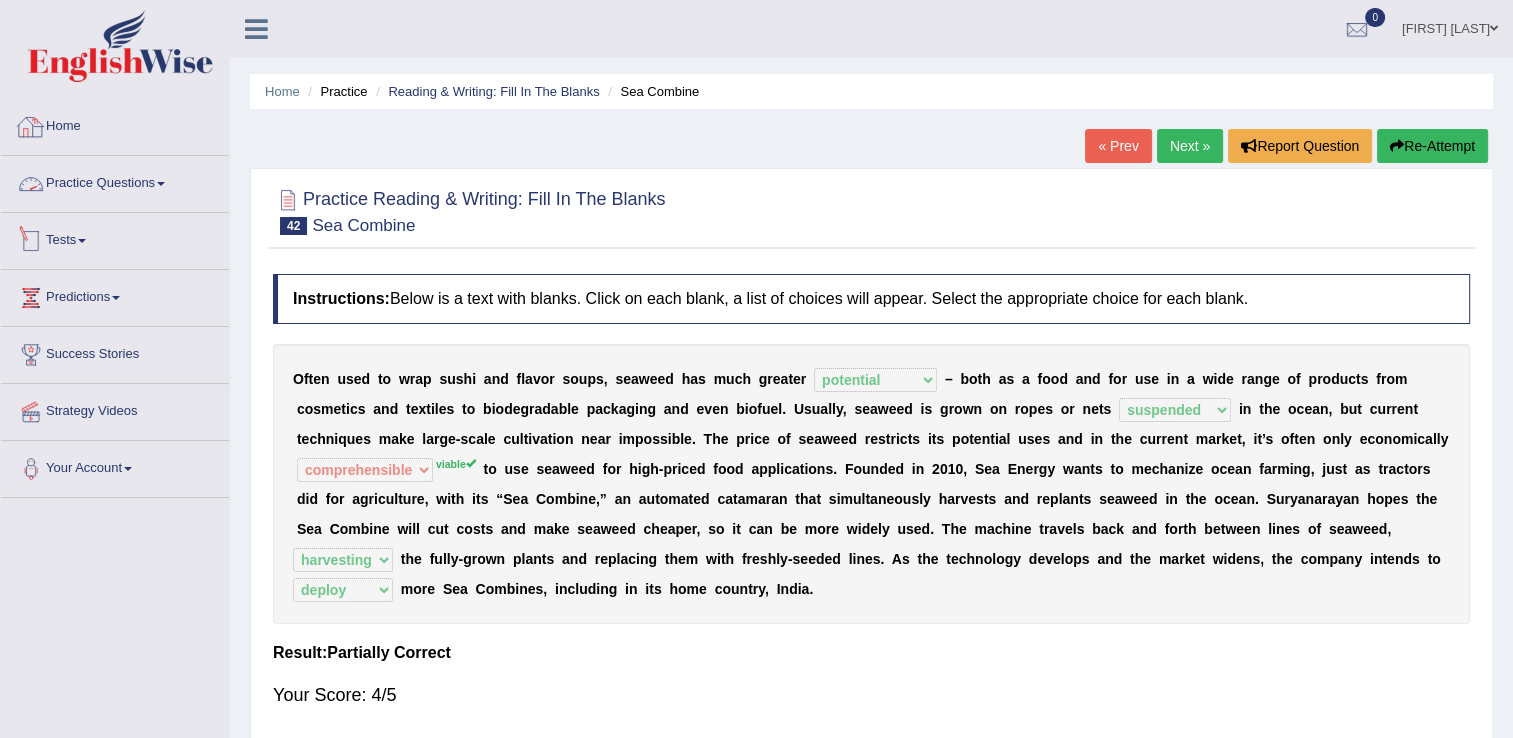 click on "Tests" at bounding box center [115, 238] 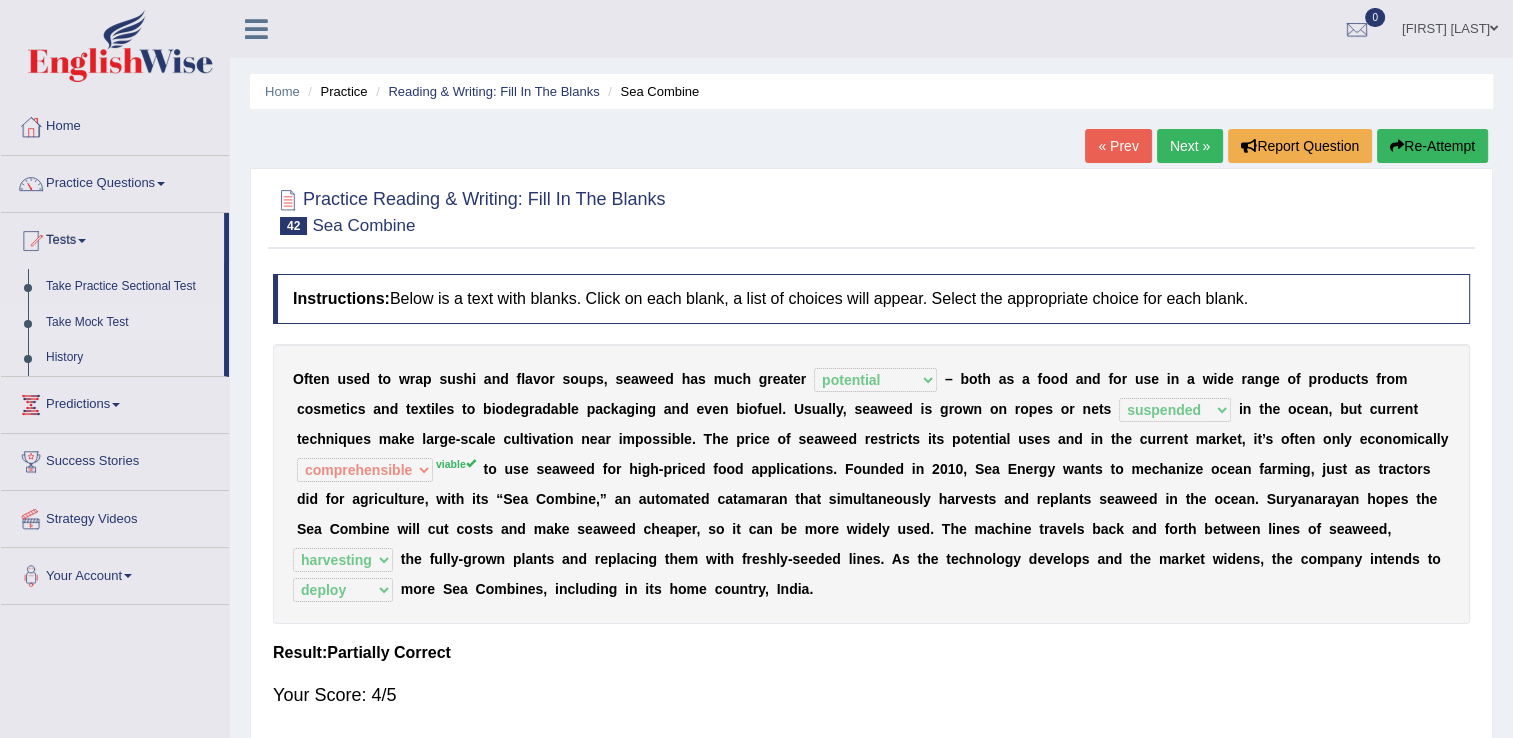 click on "Take Mock Test" at bounding box center [130, 323] 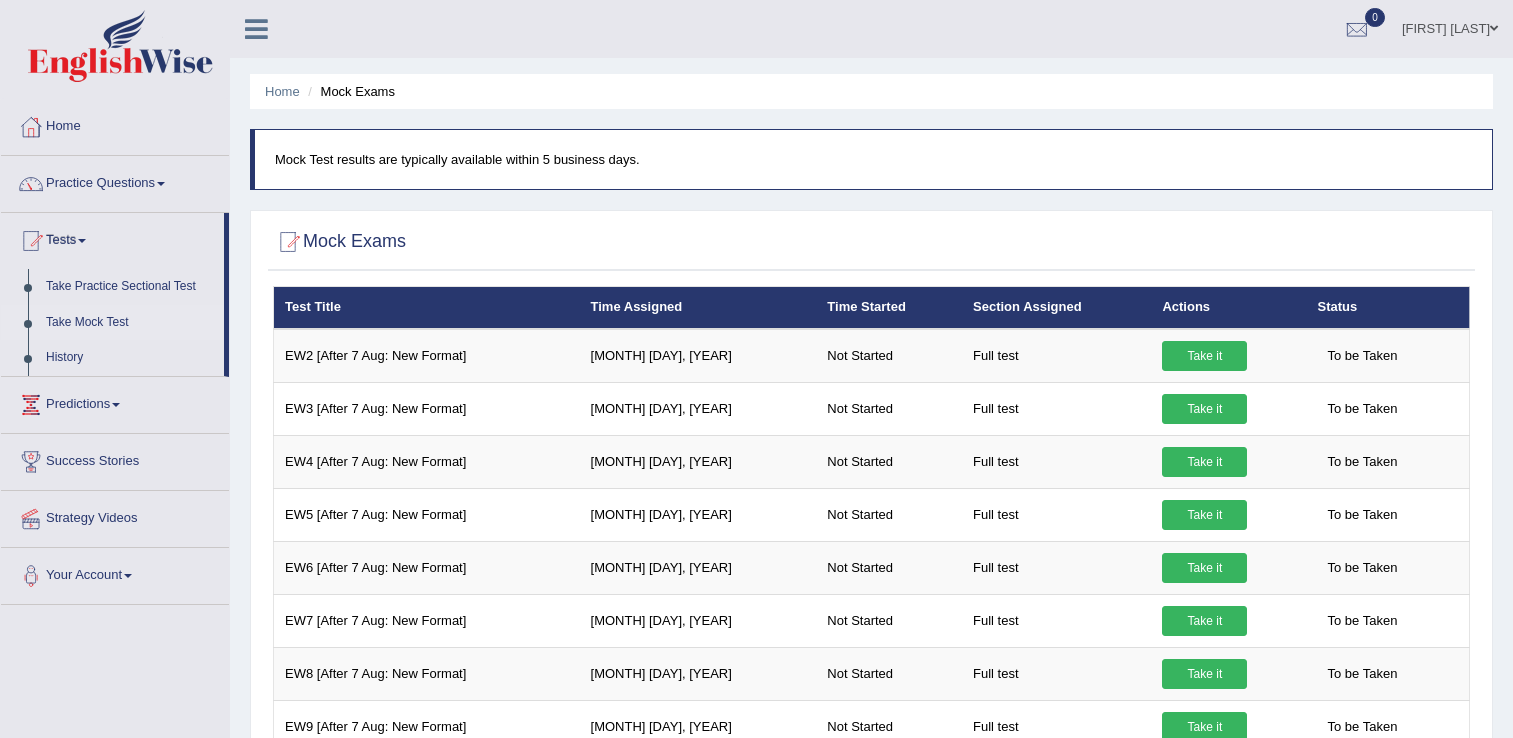 scroll, scrollTop: 0, scrollLeft: 0, axis: both 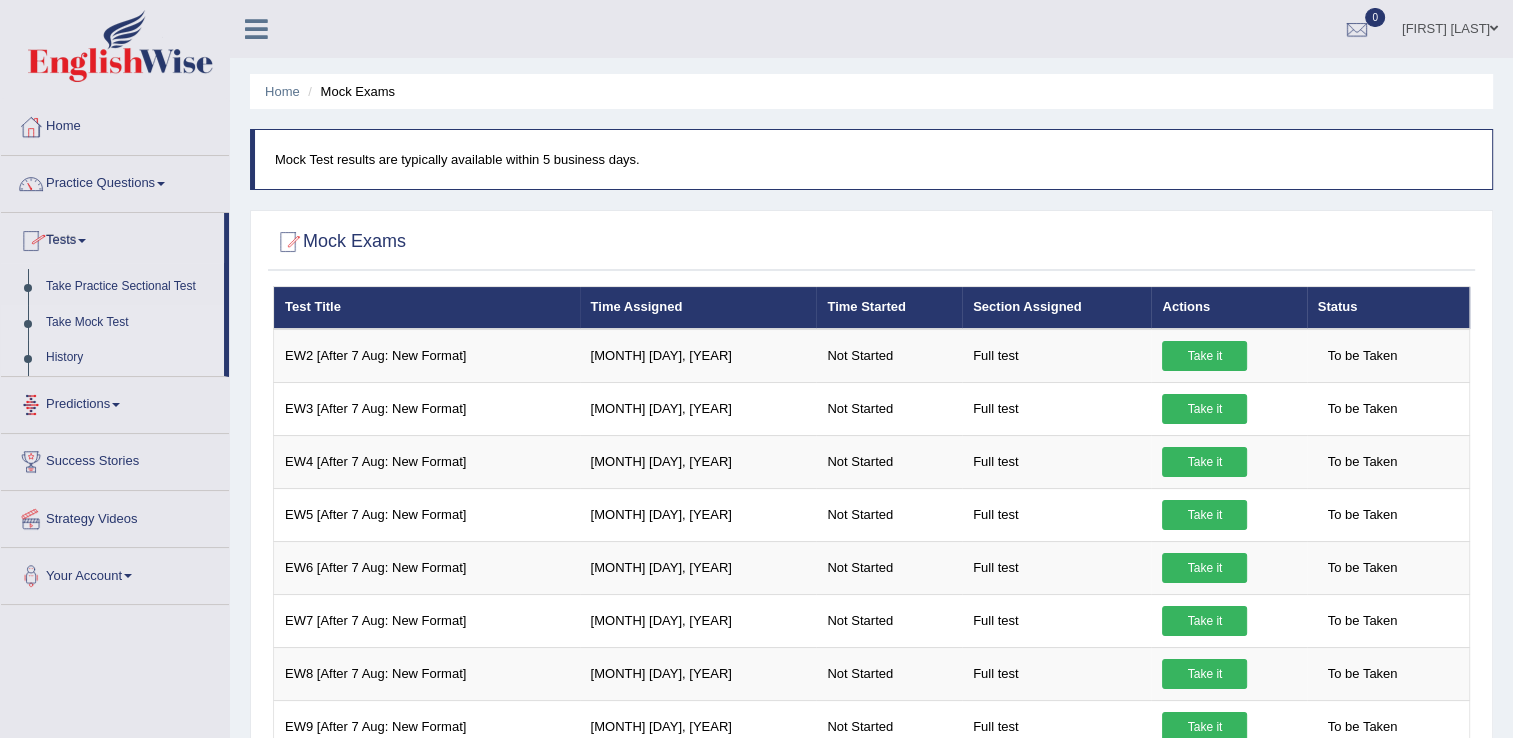 click on "History" at bounding box center [130, 358] 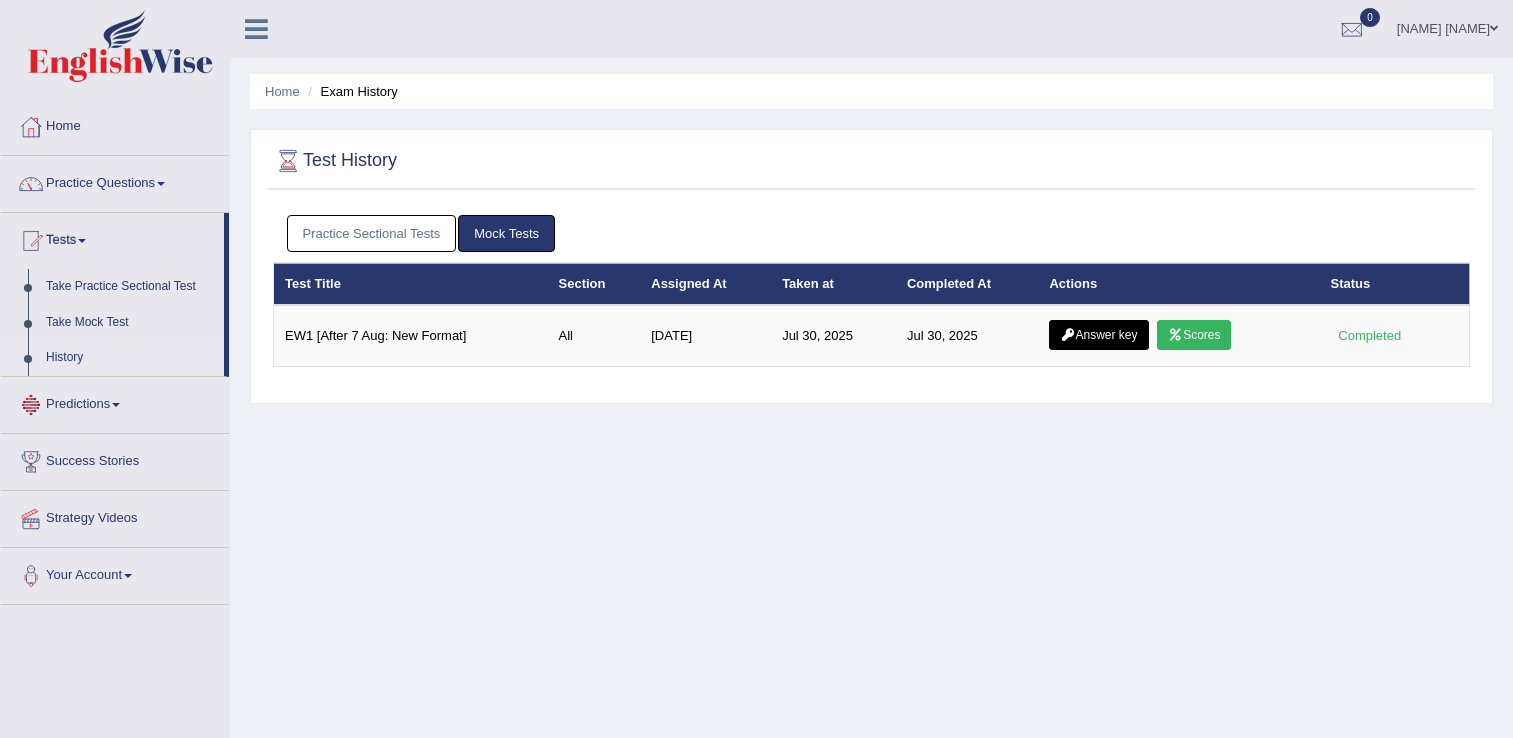 scroll, scrollTop: 0, scrollLeft: 0, axis: both 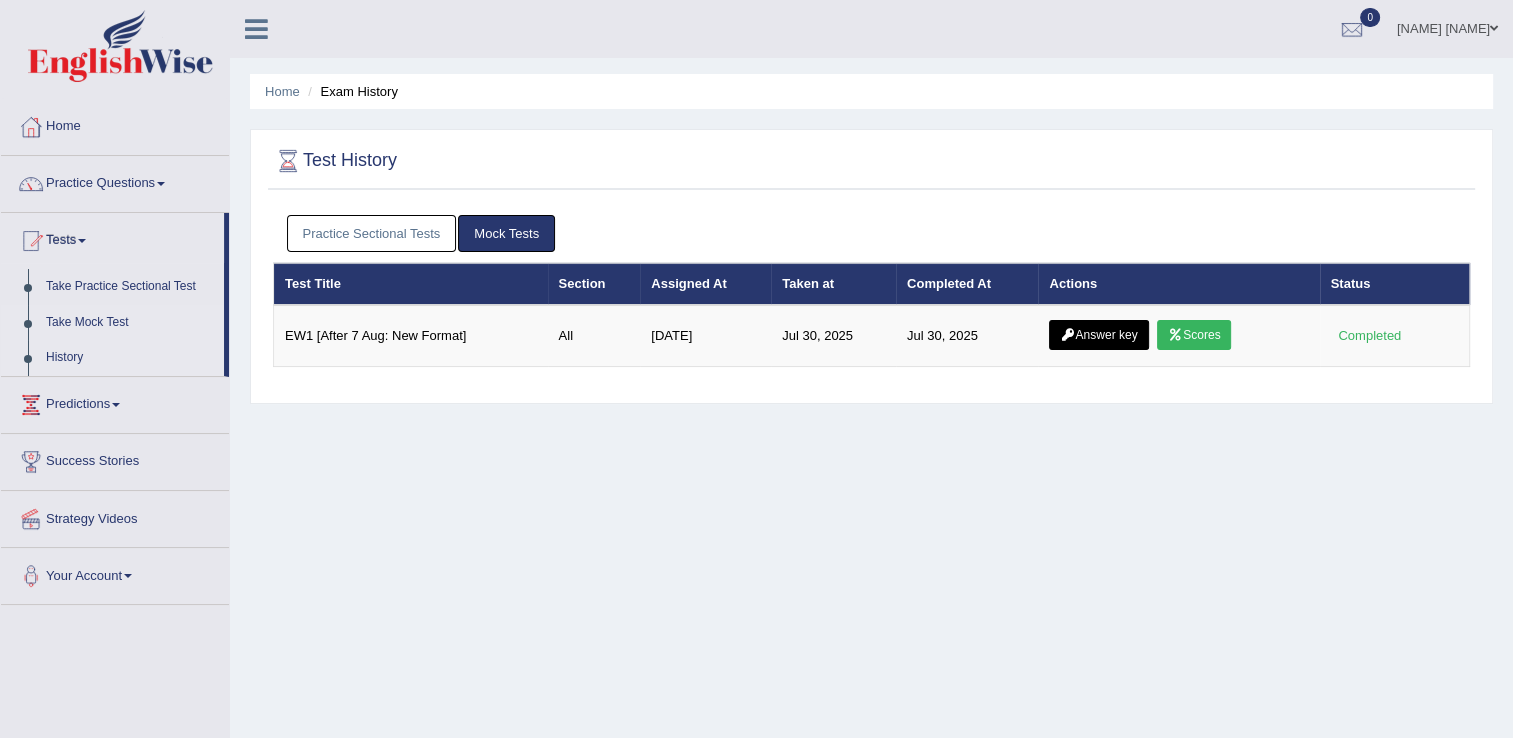 click on "Take Mock Test" at bounding box center (130, 323) 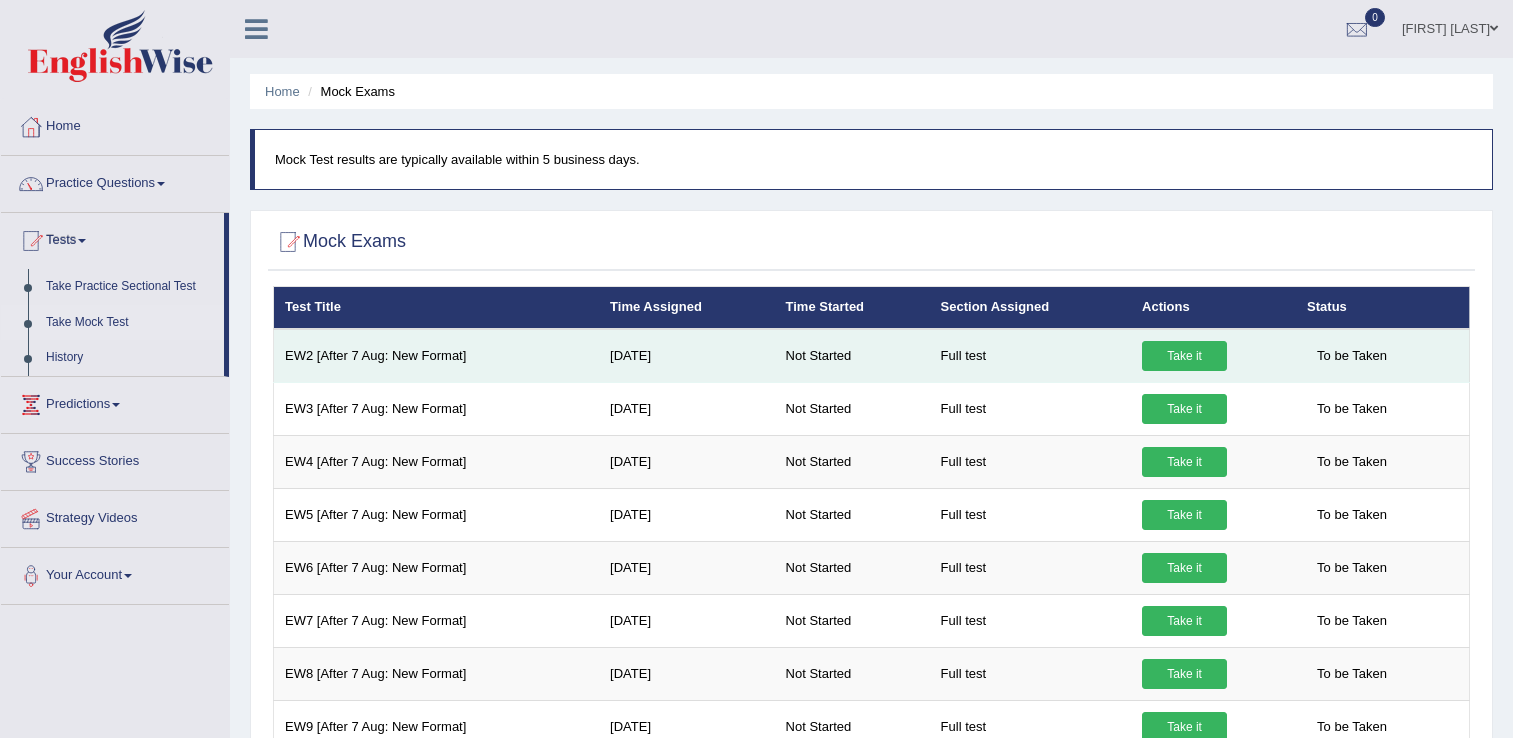 scroll, scrollTop: 0, scrollLeft: 0, axis: both 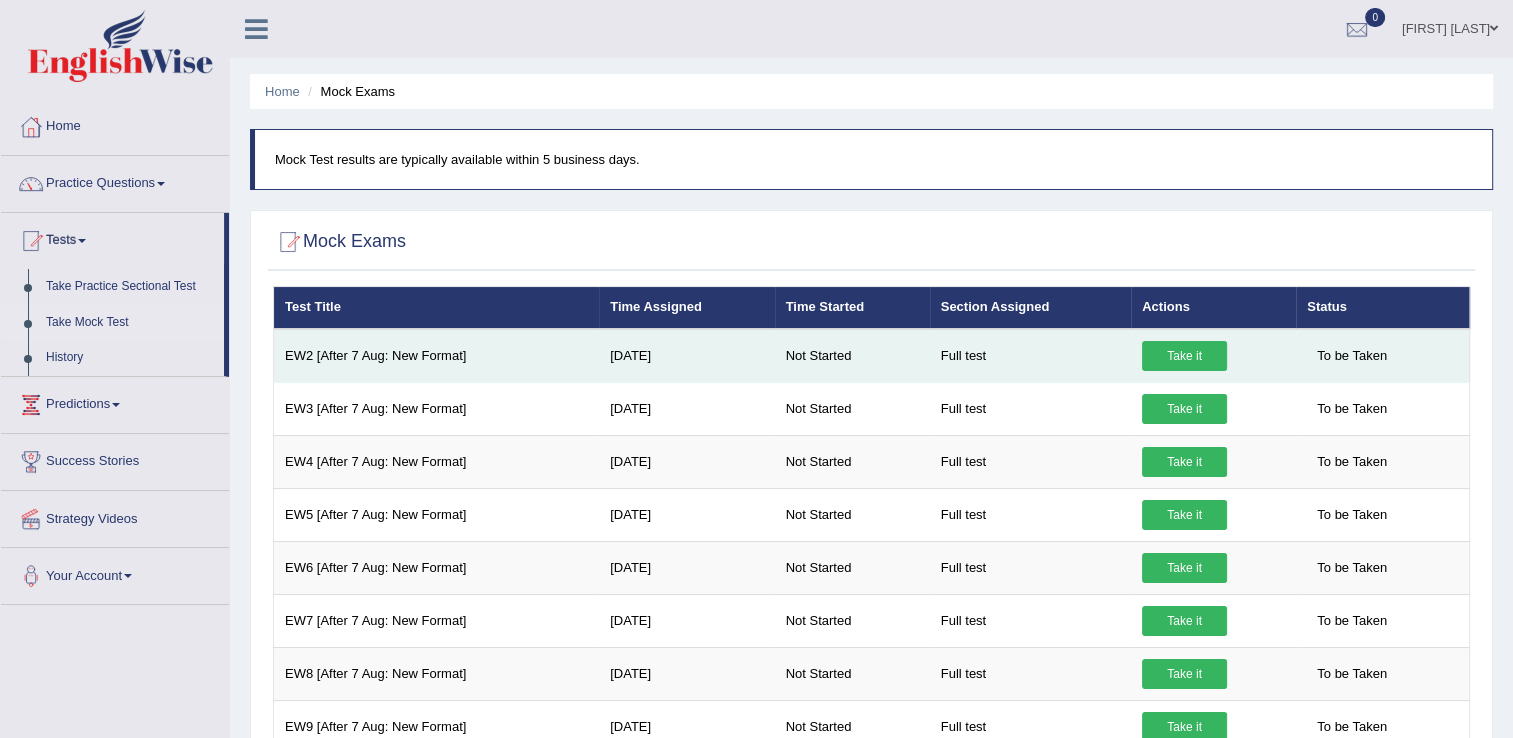 click on "Take it" at bounding box center [1184, 356] 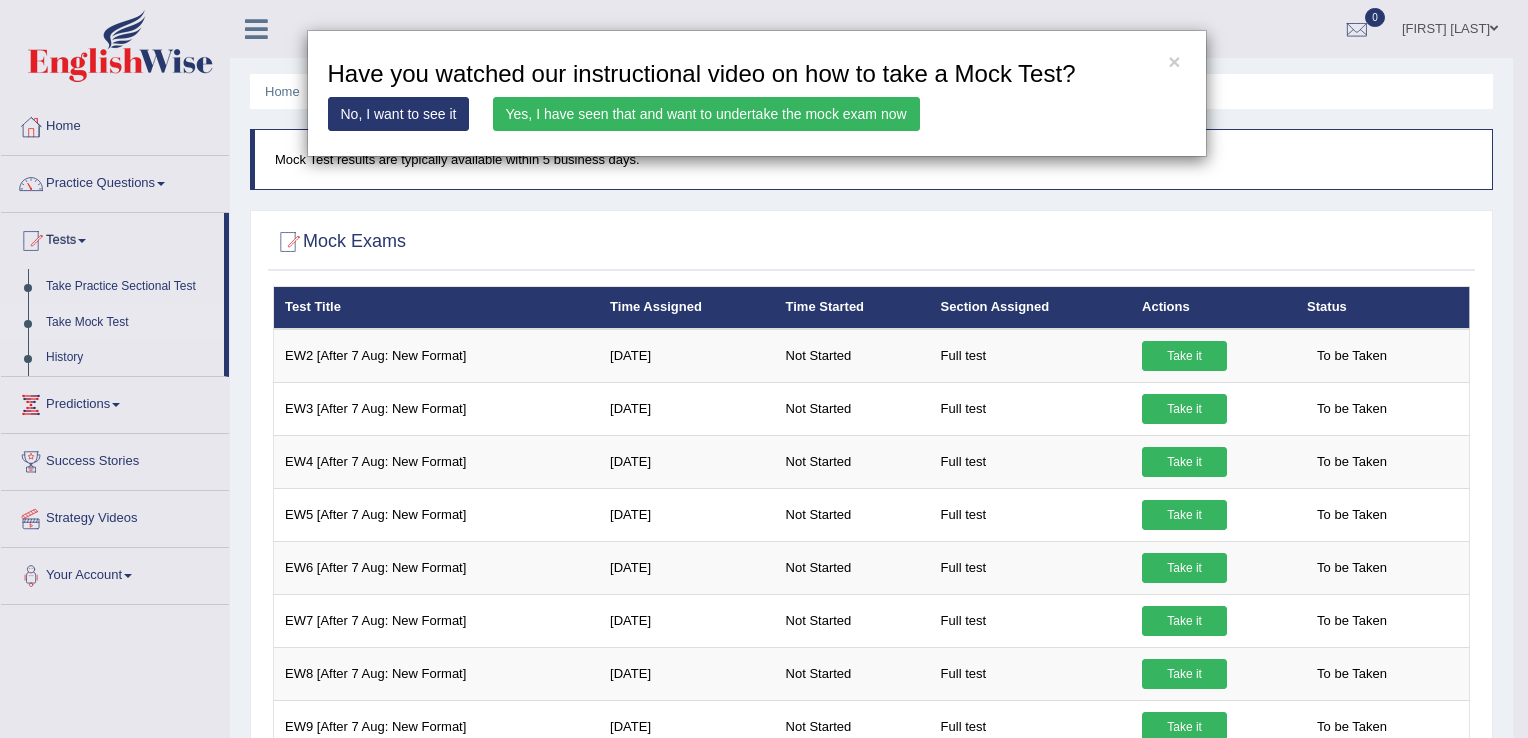 click on "Yes, I have seen that and want to undertake the mock exam now" at bounding box center (706, 114) 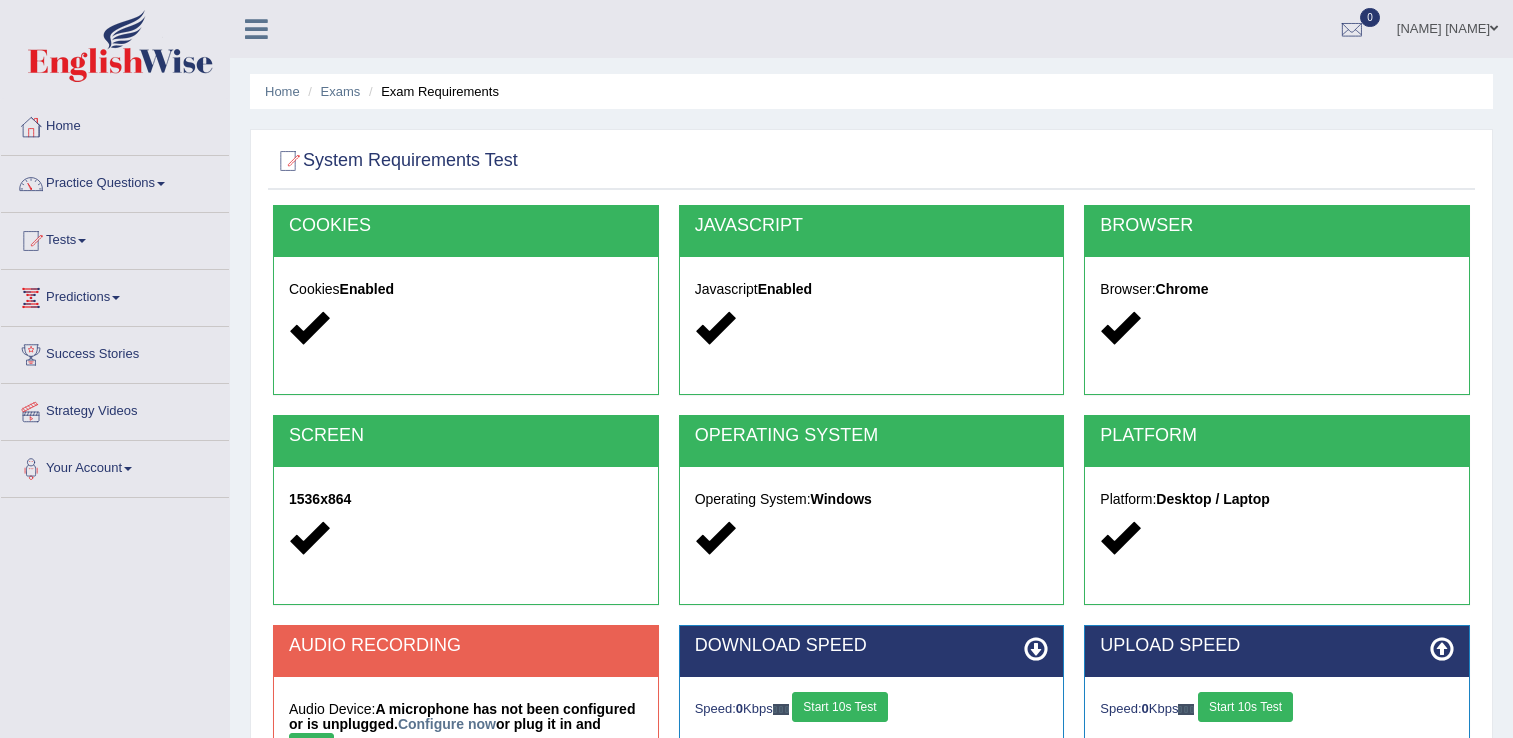 scroll, scrollTop: 0, scrollLeft: 0, axis: both 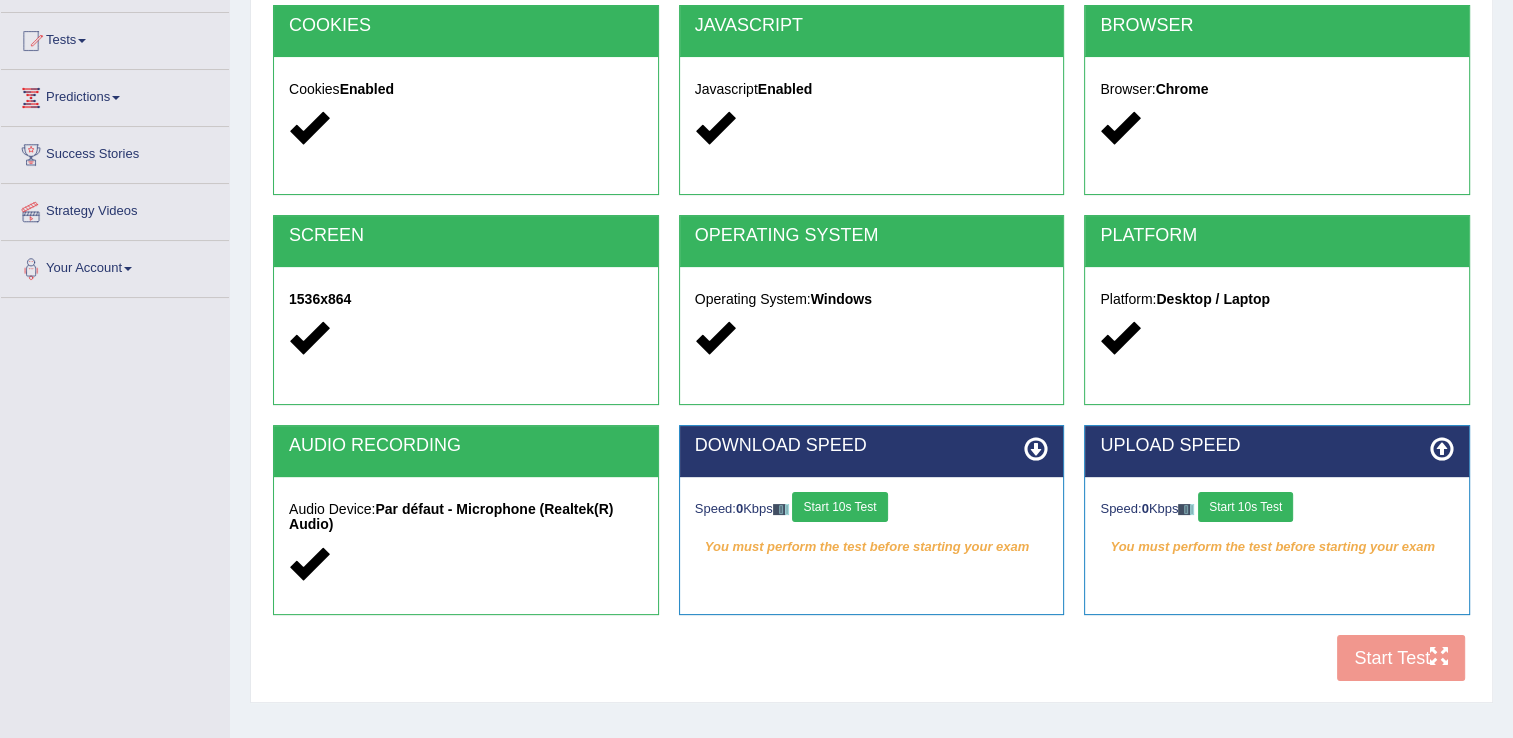 click on "Start 10s Test" at bounding box center (839, 507) 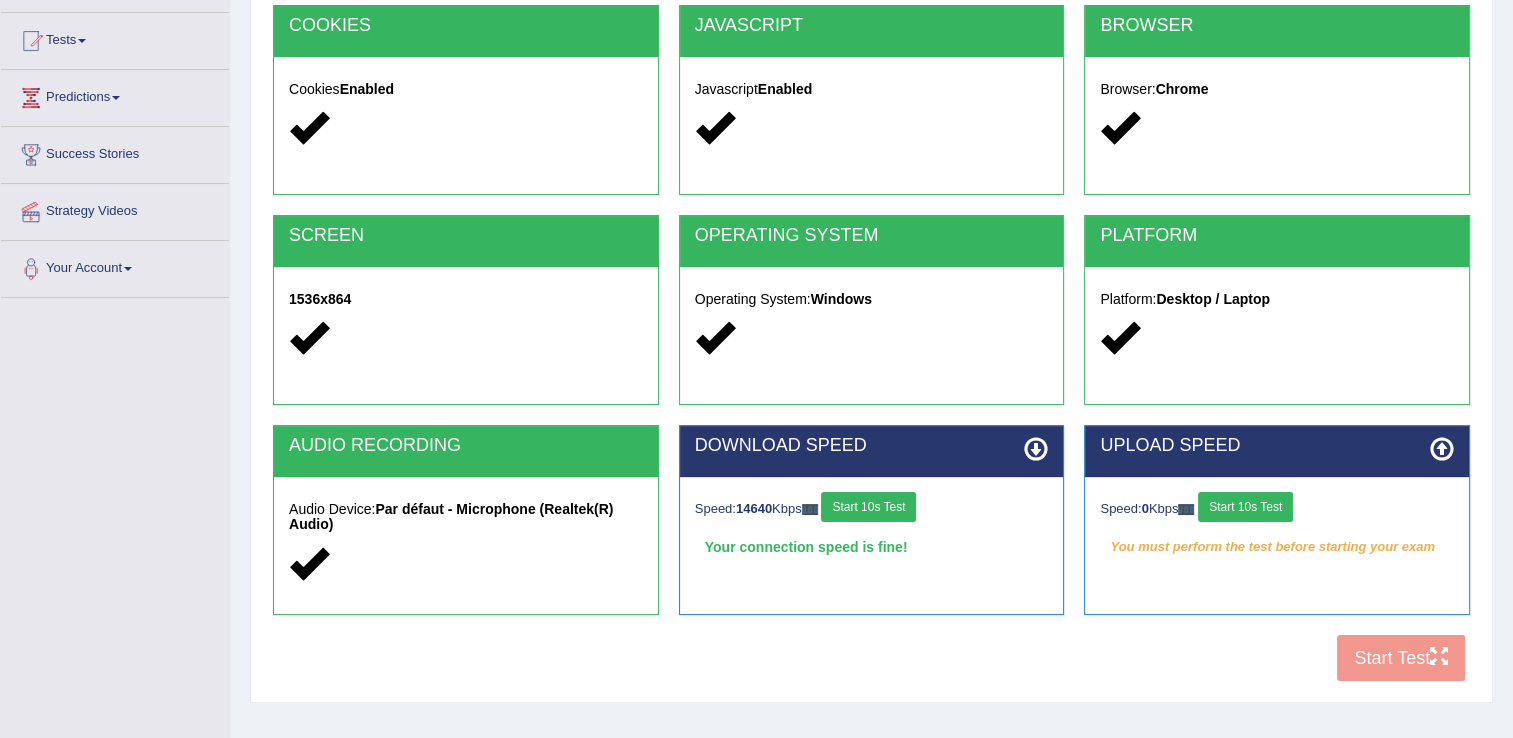 click on "Start 10s Test" at bounding box center (1245, 507) 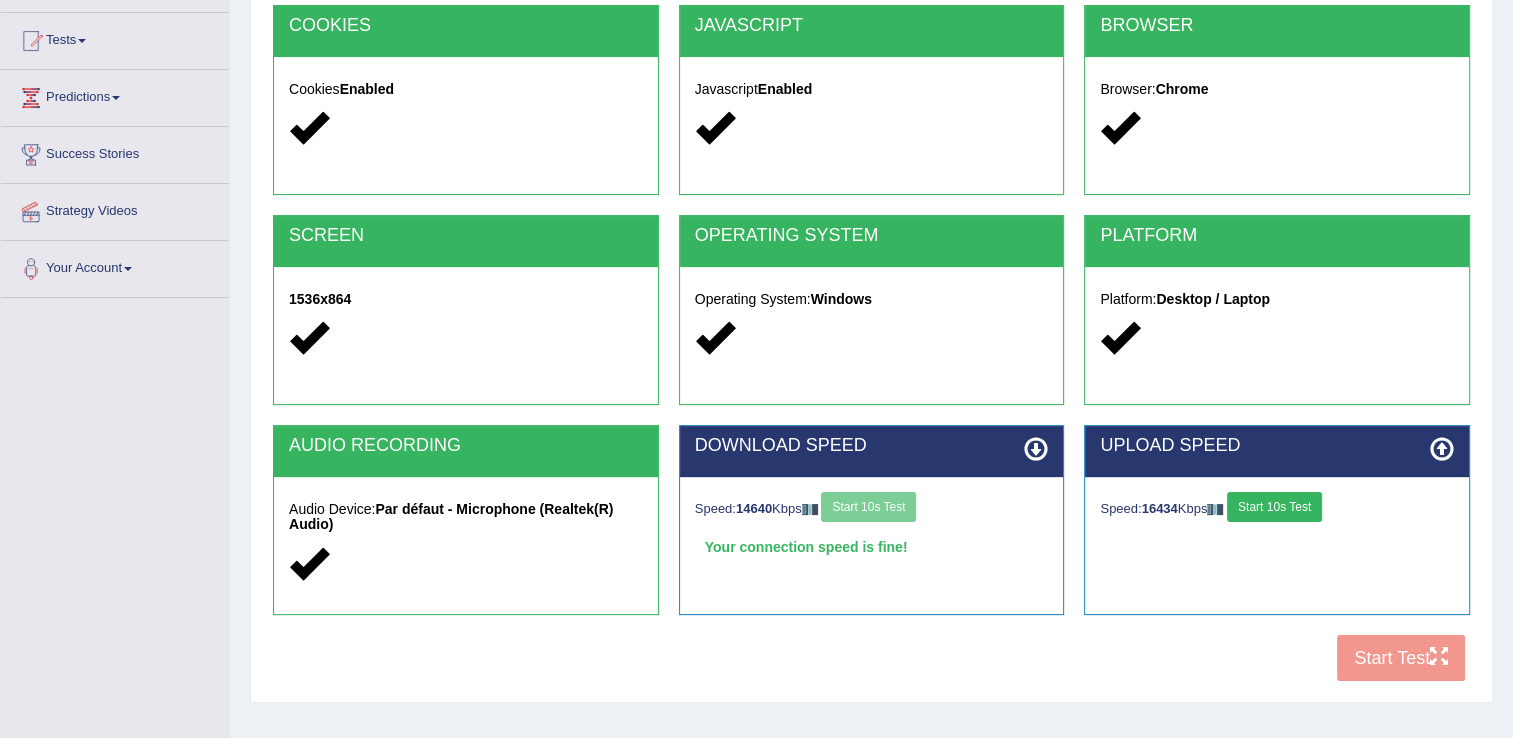 type 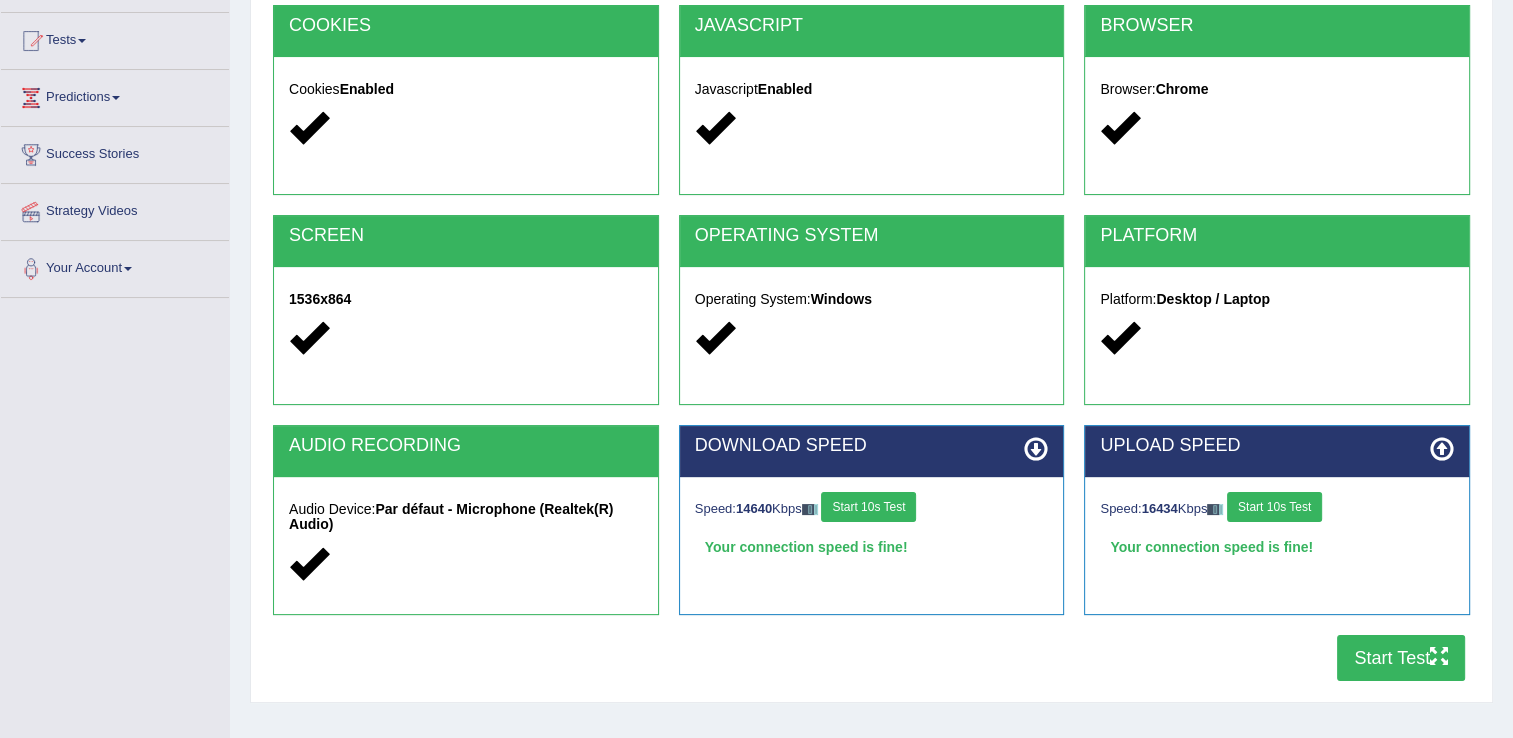 click on "Start Test" at bounding box center (1401, 658) 